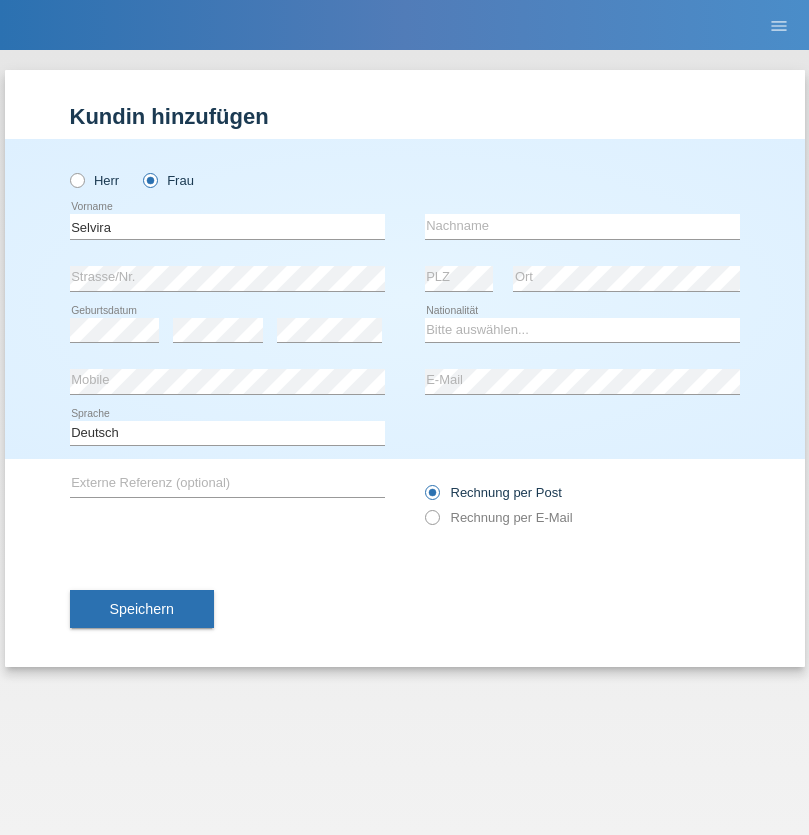scroll, scrollTop: 0, scrollLeft: 0, axis: both 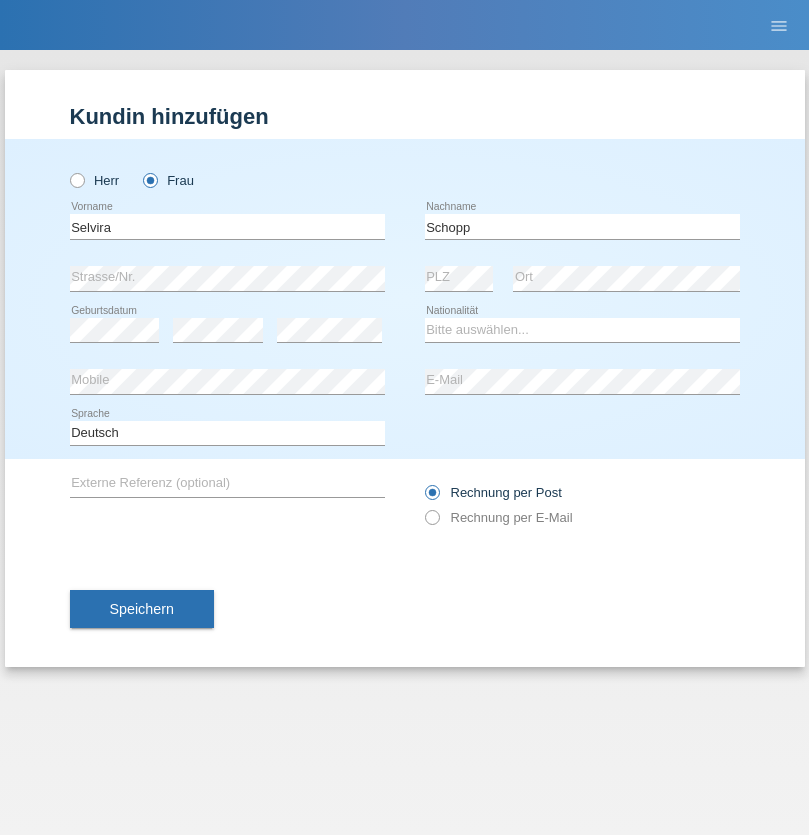 type on "Schopp" 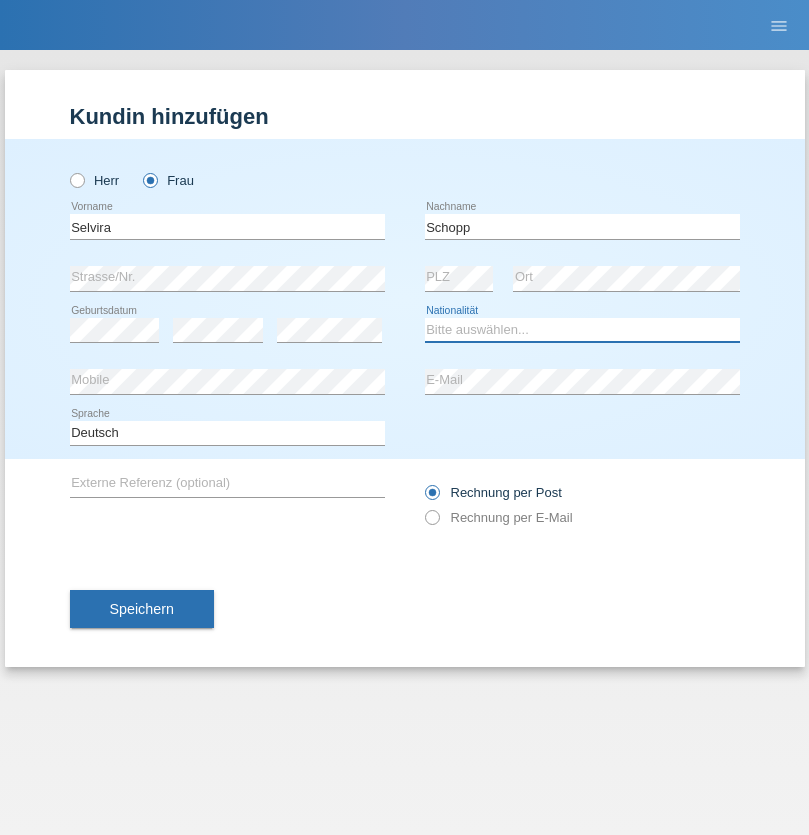 select on "CH" 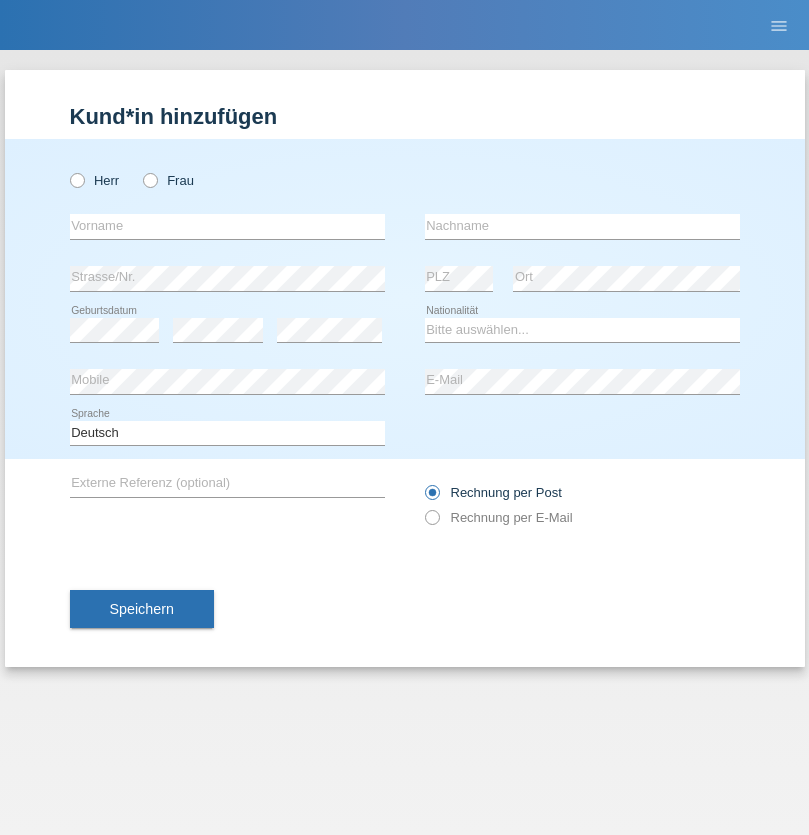 scroll, scrollTop: 0, scrollLeft: 0, axis: both 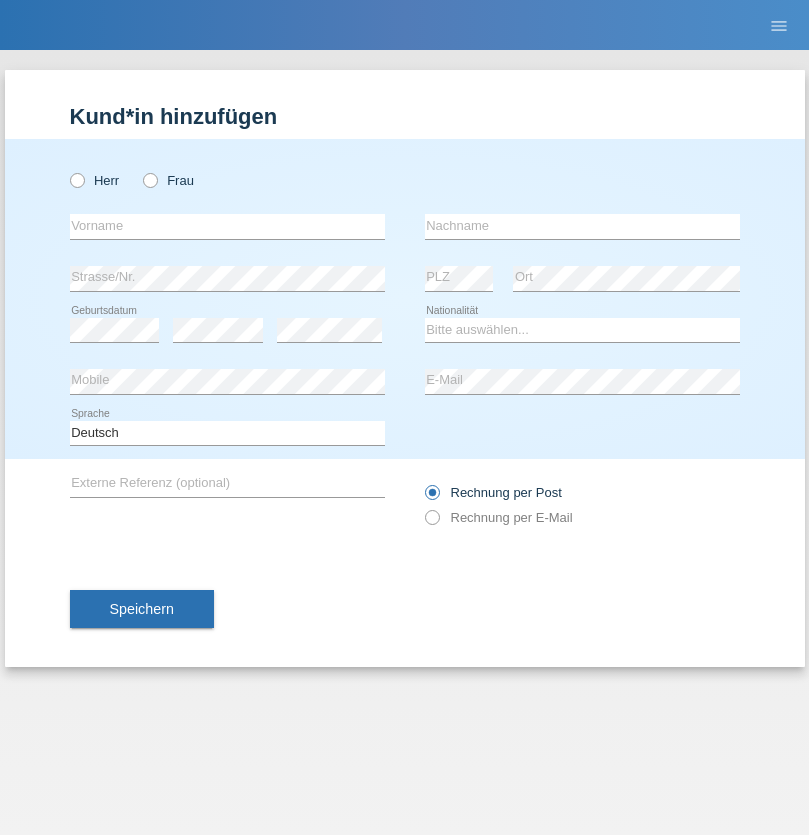 radio on "true" 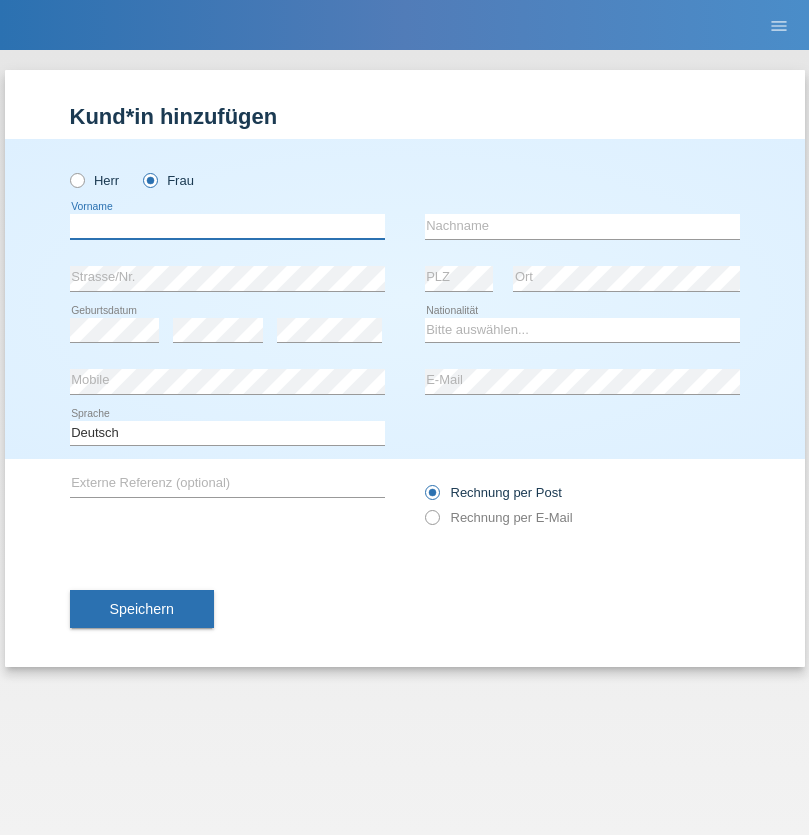 click at bounding box center [227, 226] 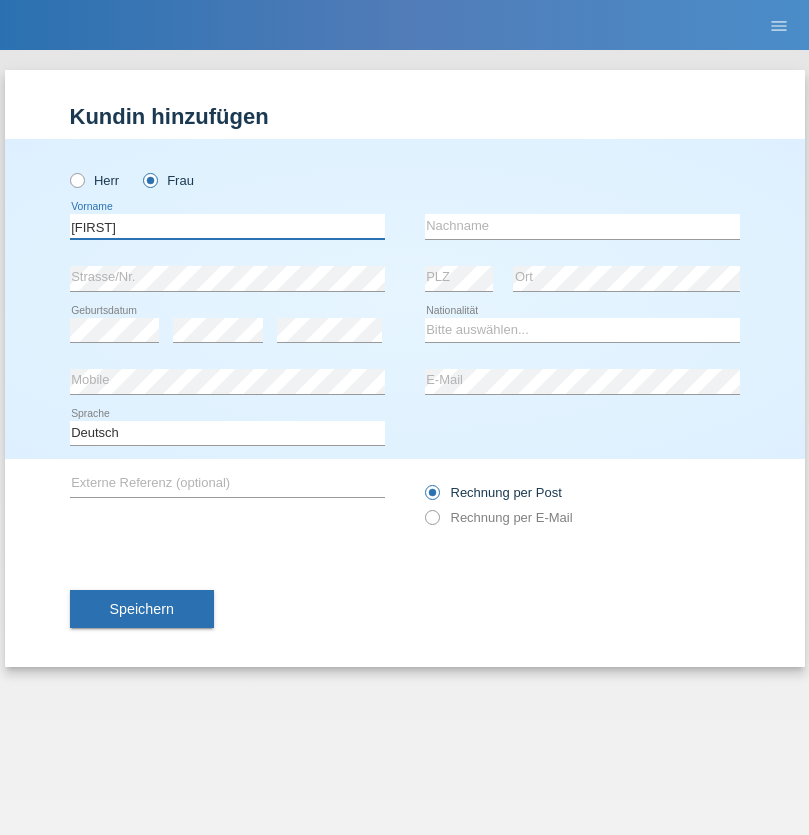type on "MICHAELA" 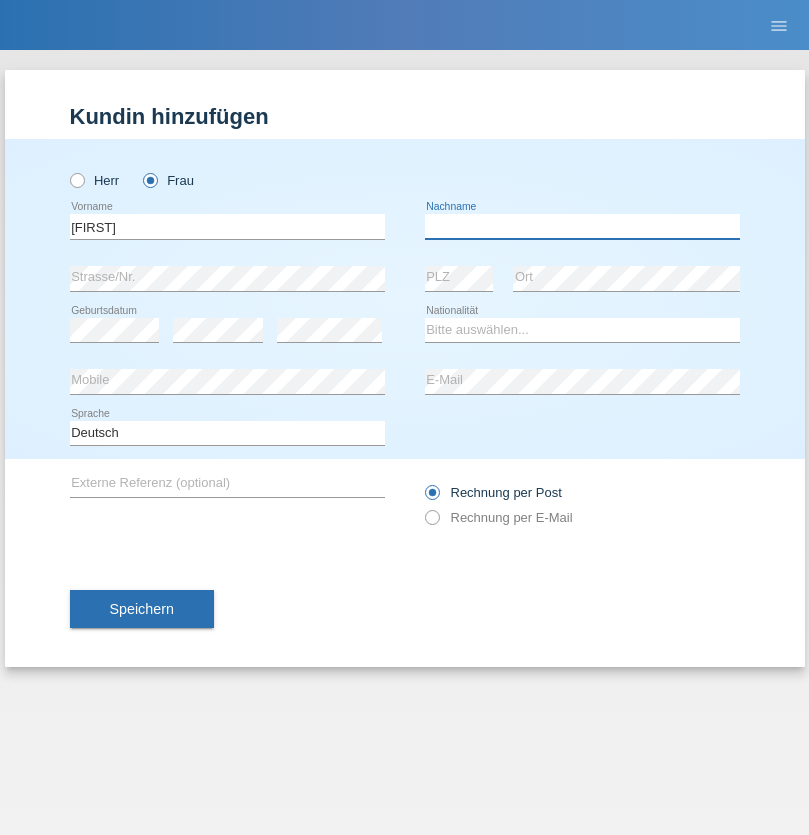 click at bounding box center [582, 226] 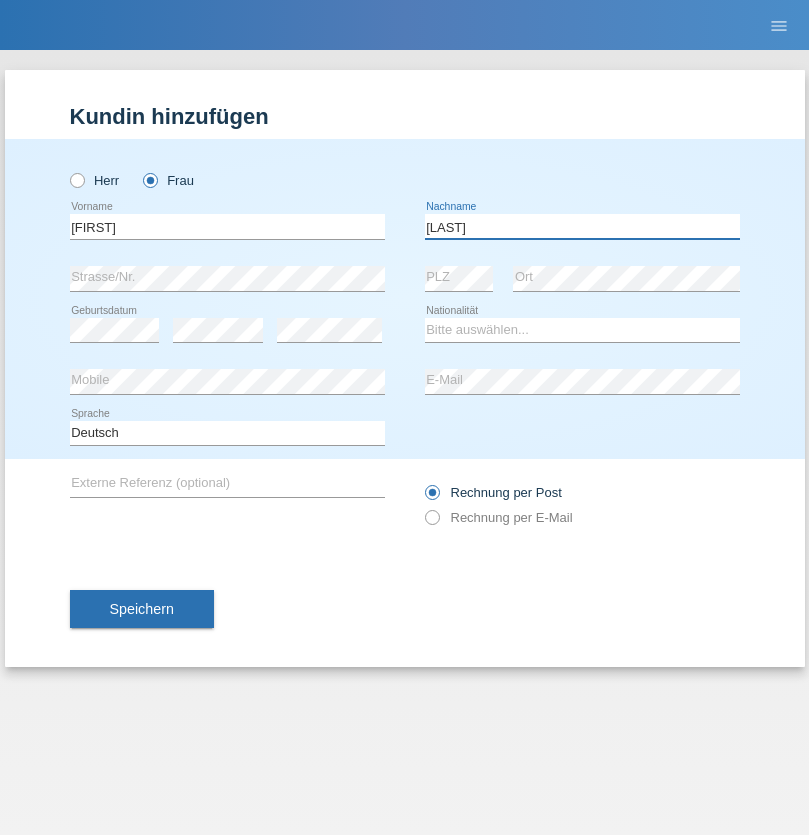 type on "BERNATOVA" 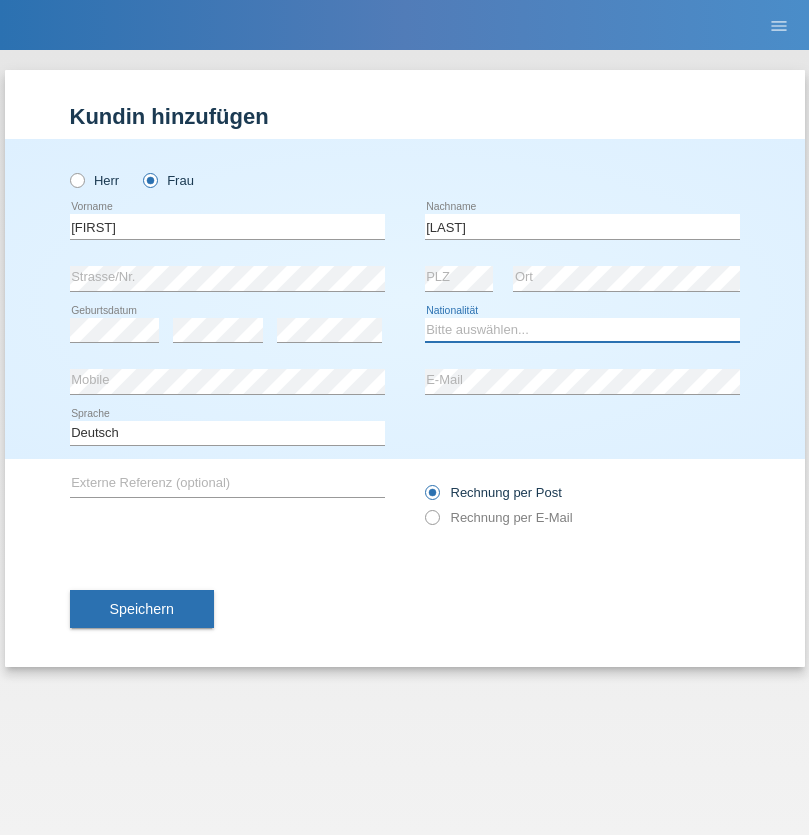 select on "SK" 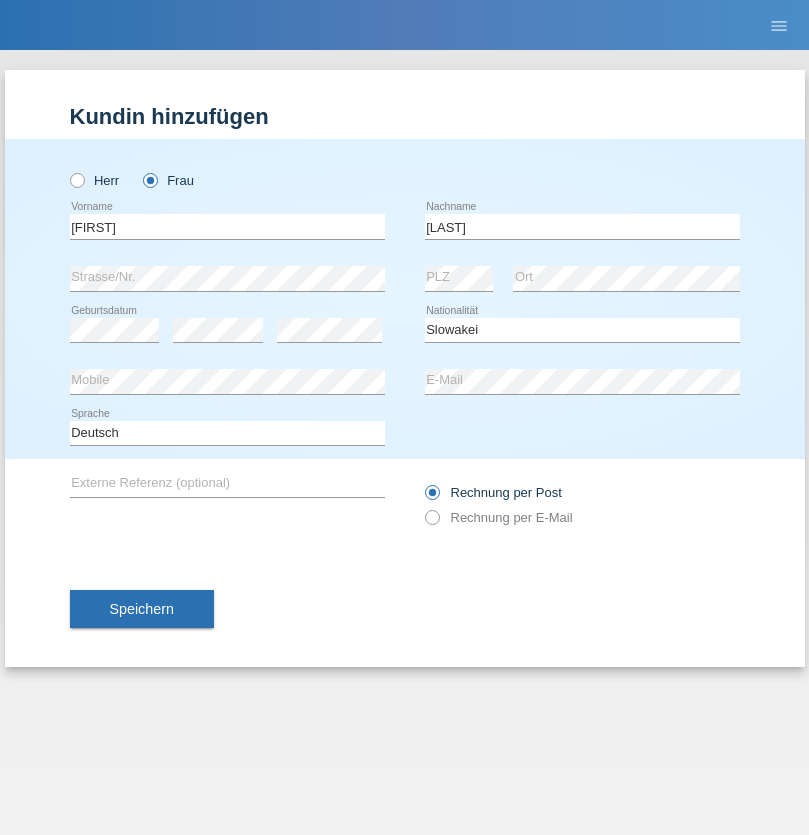 select on "C" 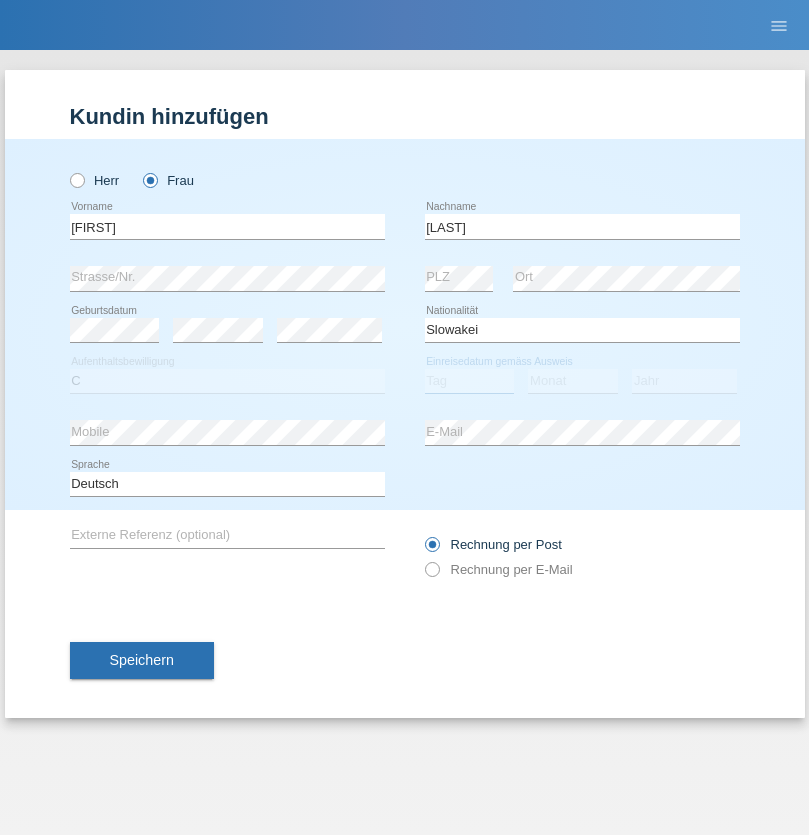select on "05" 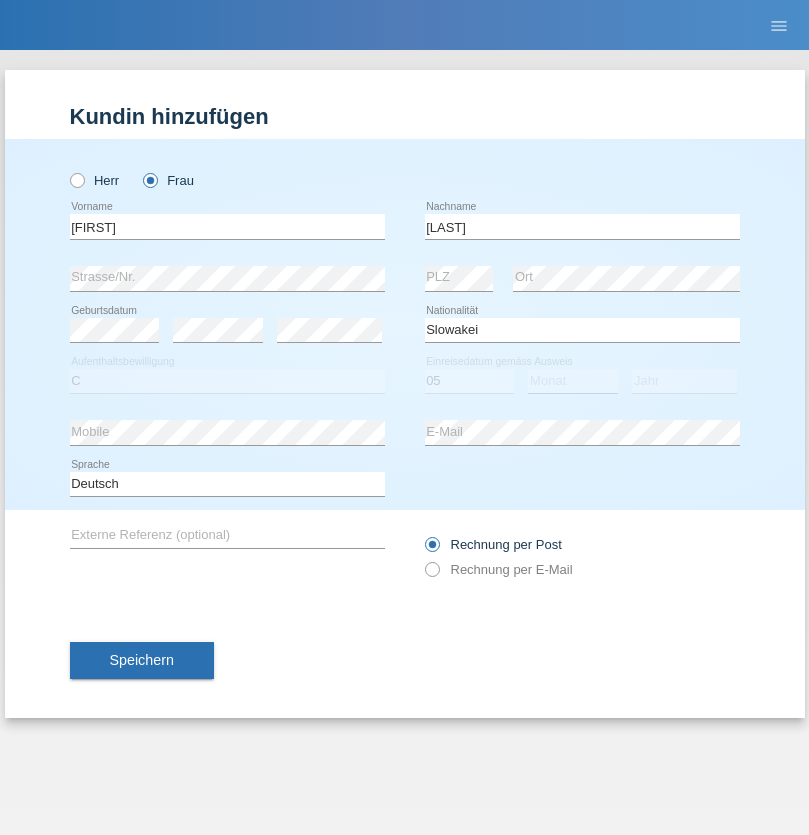 select on "04" 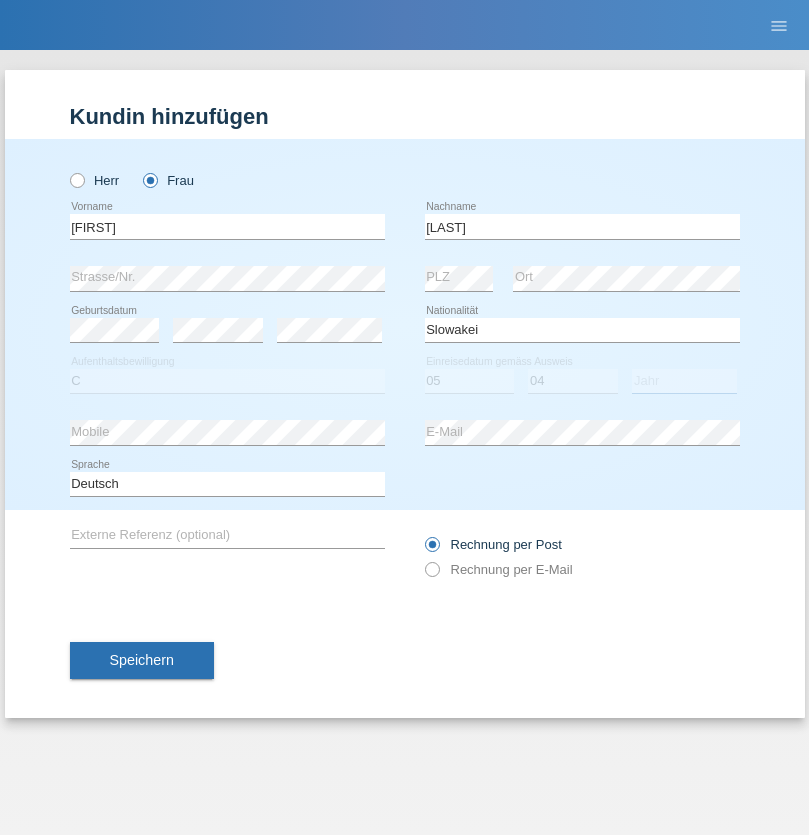 select on "2014" 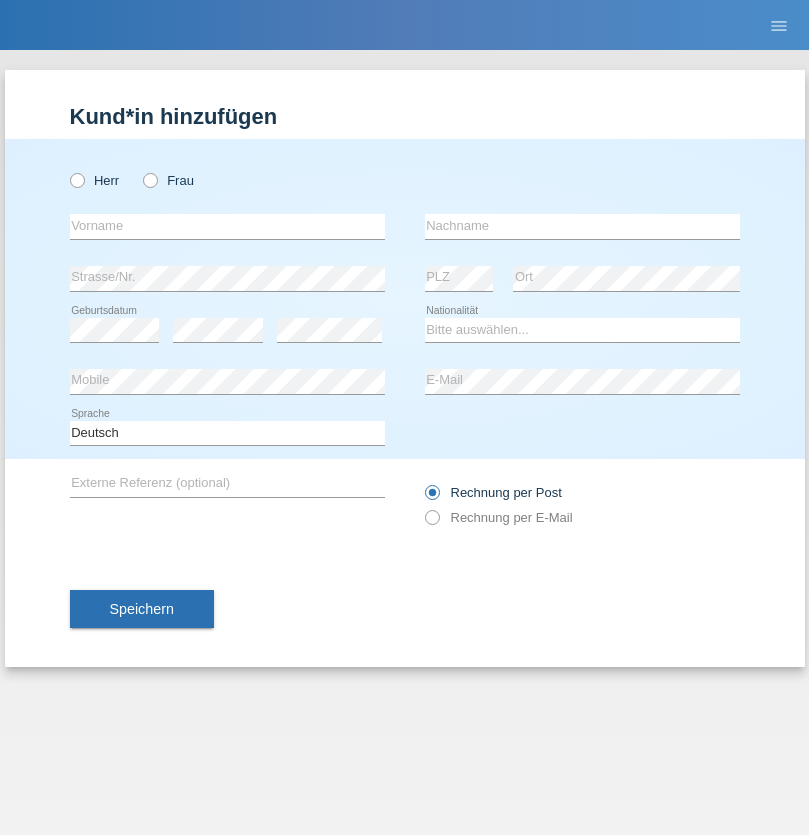 scroll, scrollTop: 0, scrollLeft: 0, axis: both 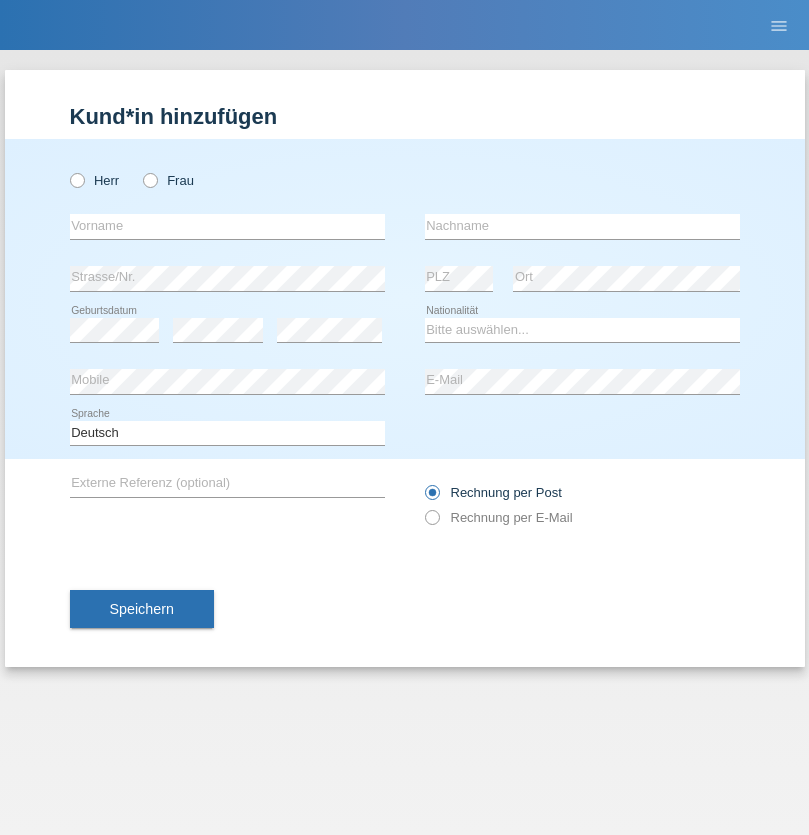 radio on "true" 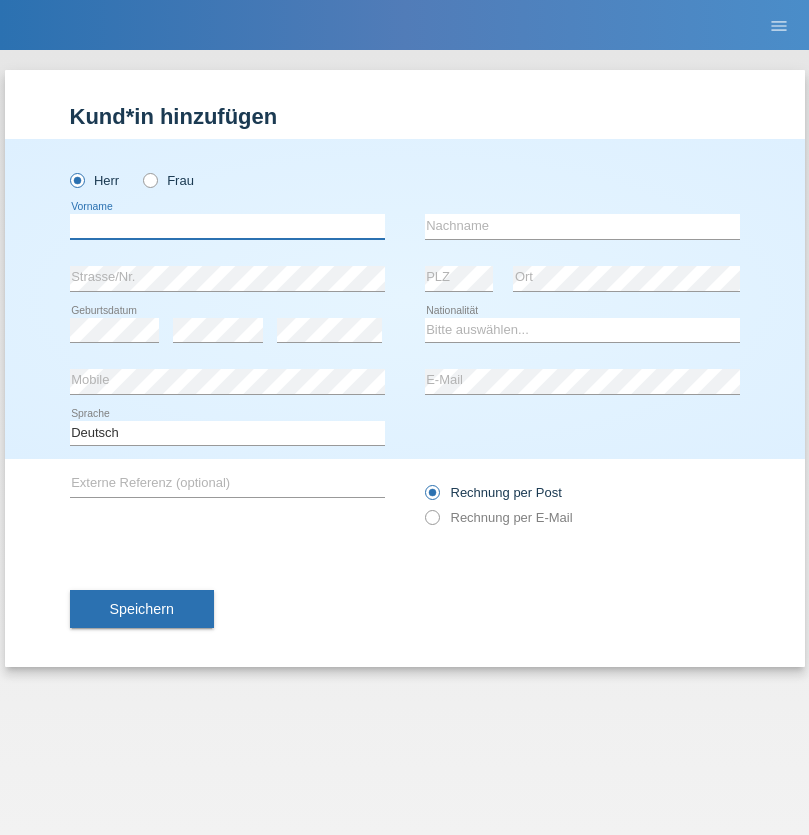 click at bounding box center (227, 226) 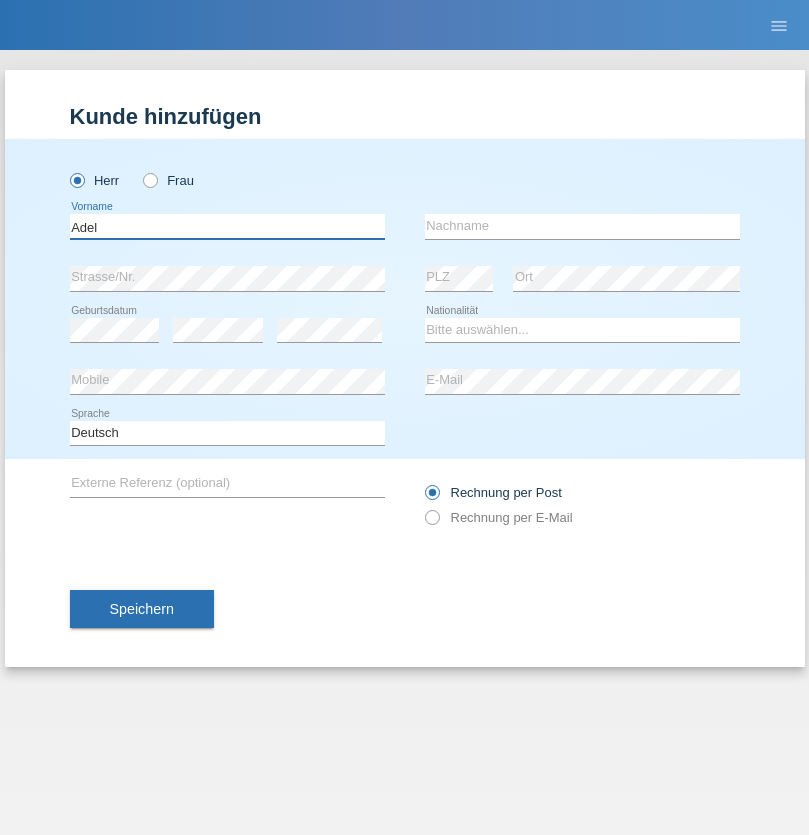 type on "Adel" 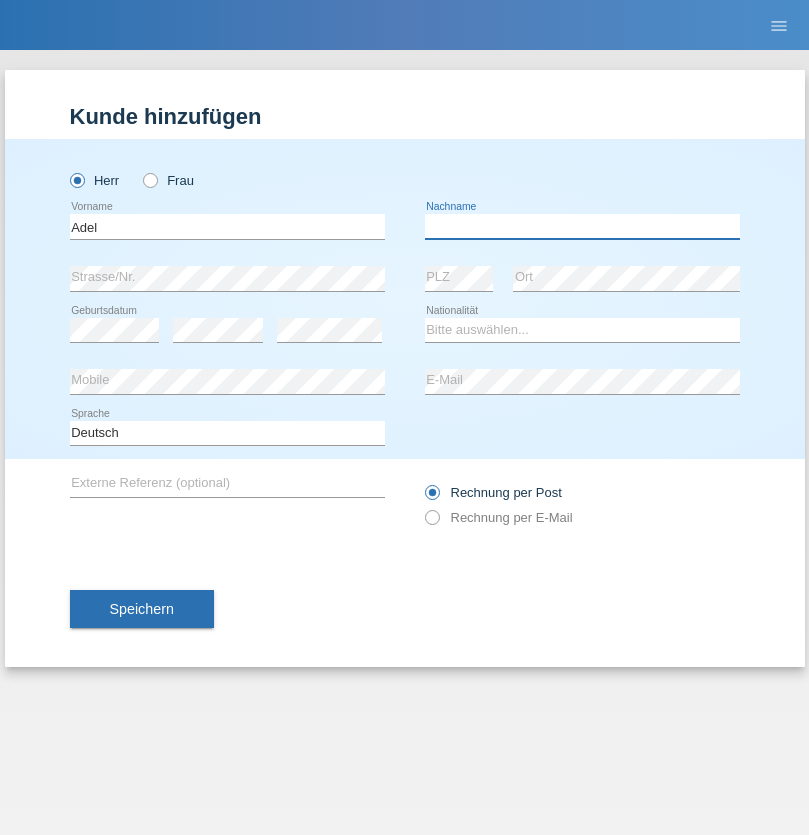 click at bounding box center (582, 226) 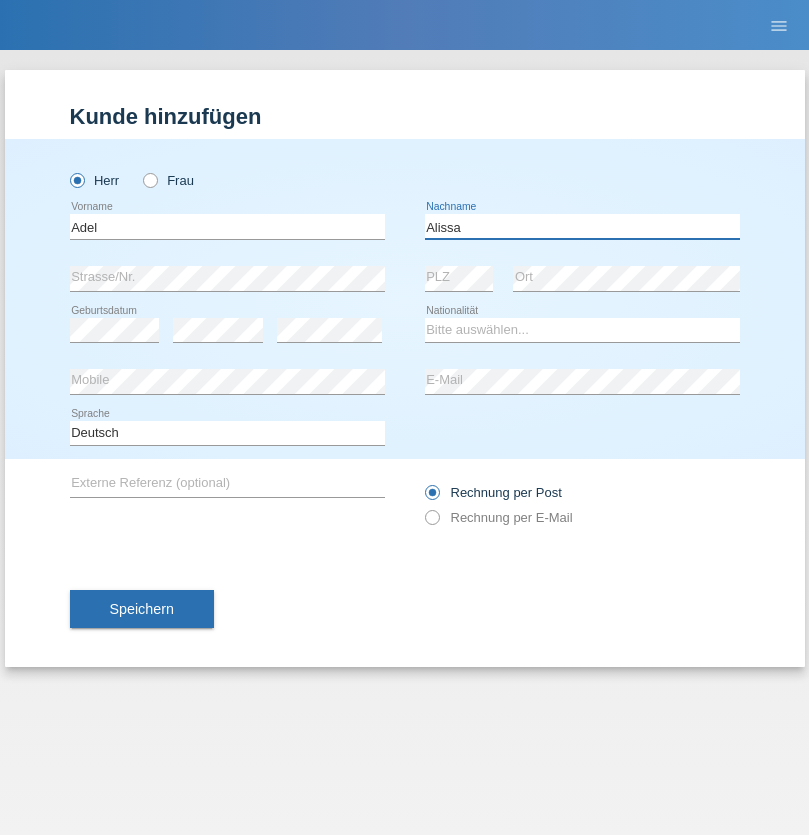 type on "Alissa" 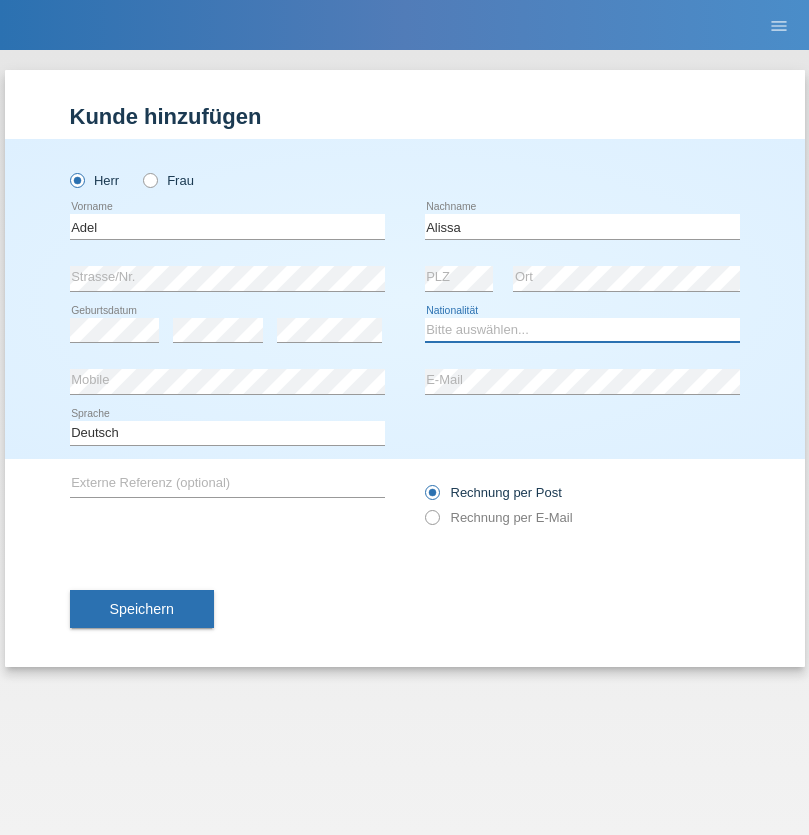 select on "SY" 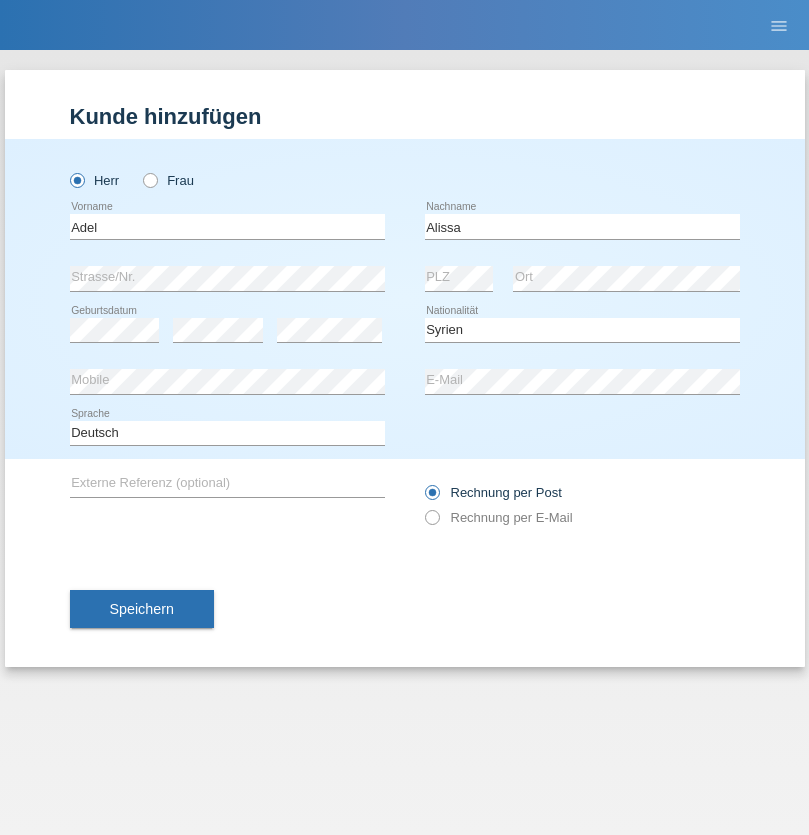 select on "C" 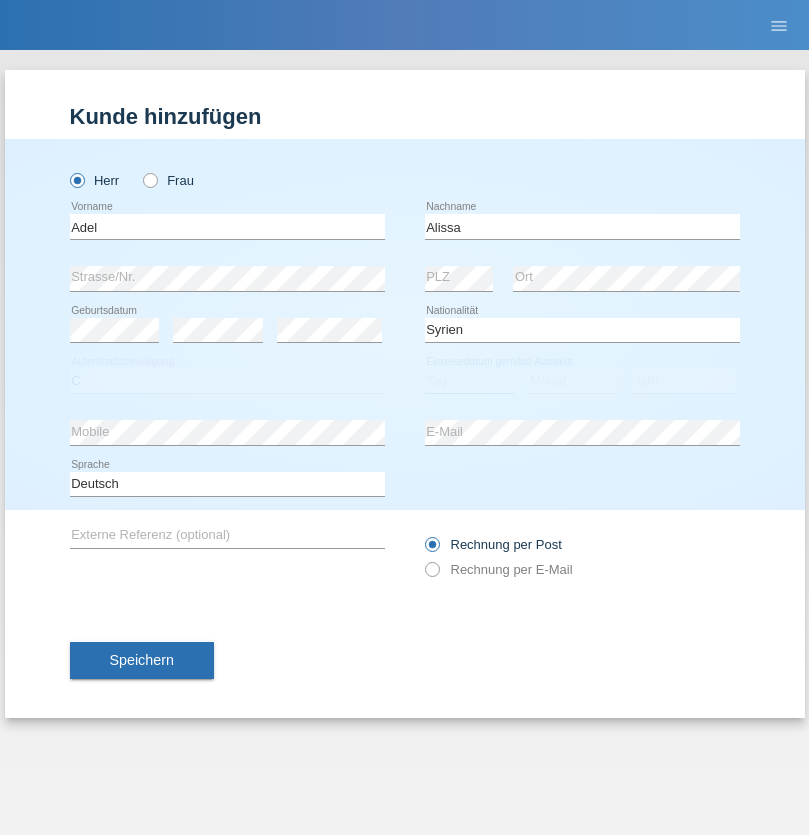 select on "20" 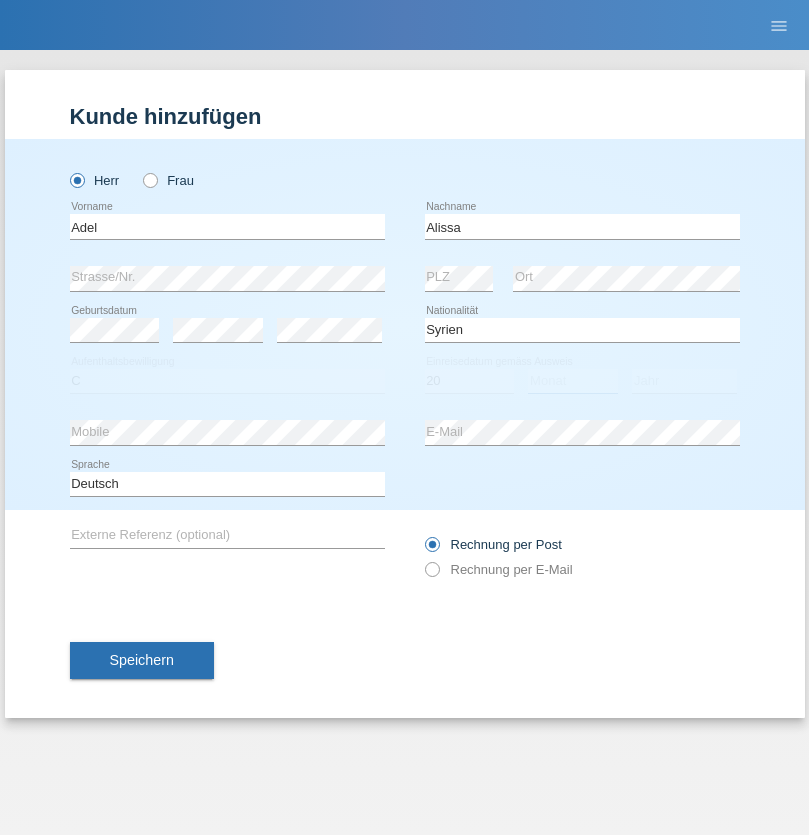 select on "09" 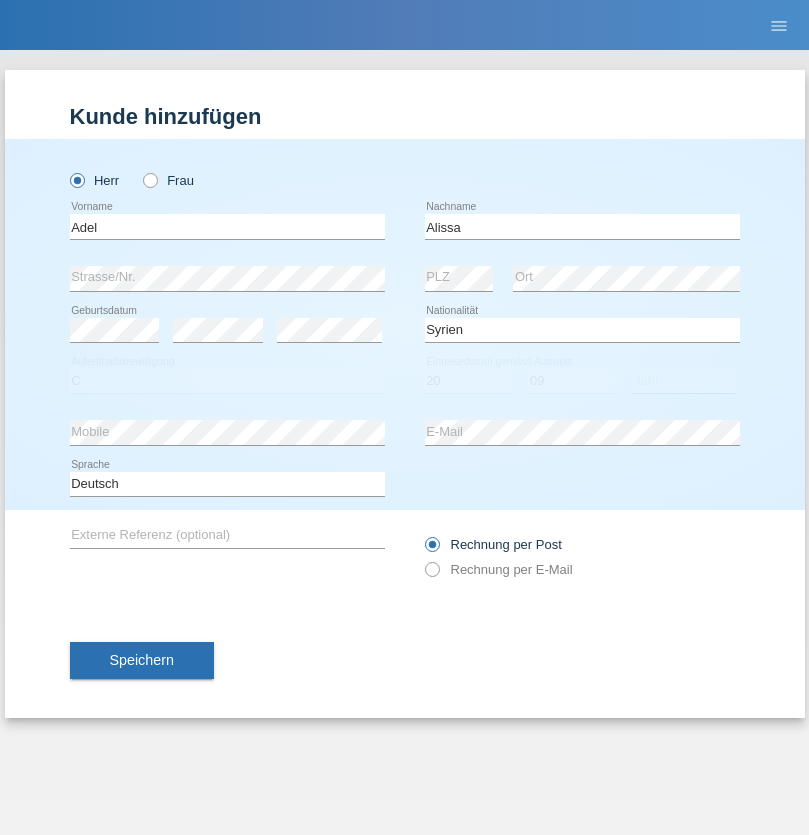 select on "2018" 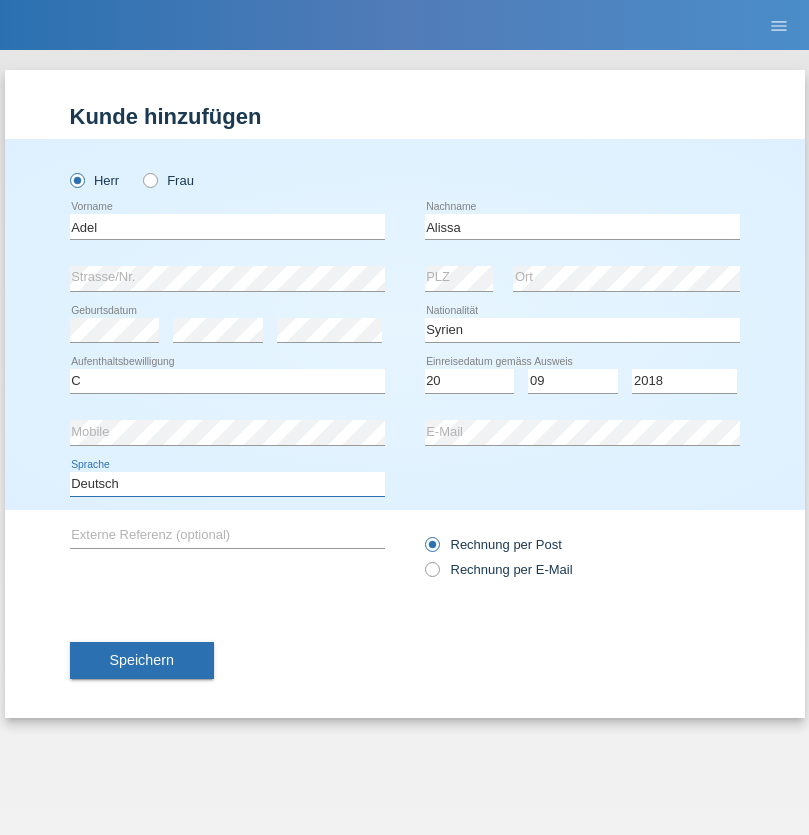 select on "en" 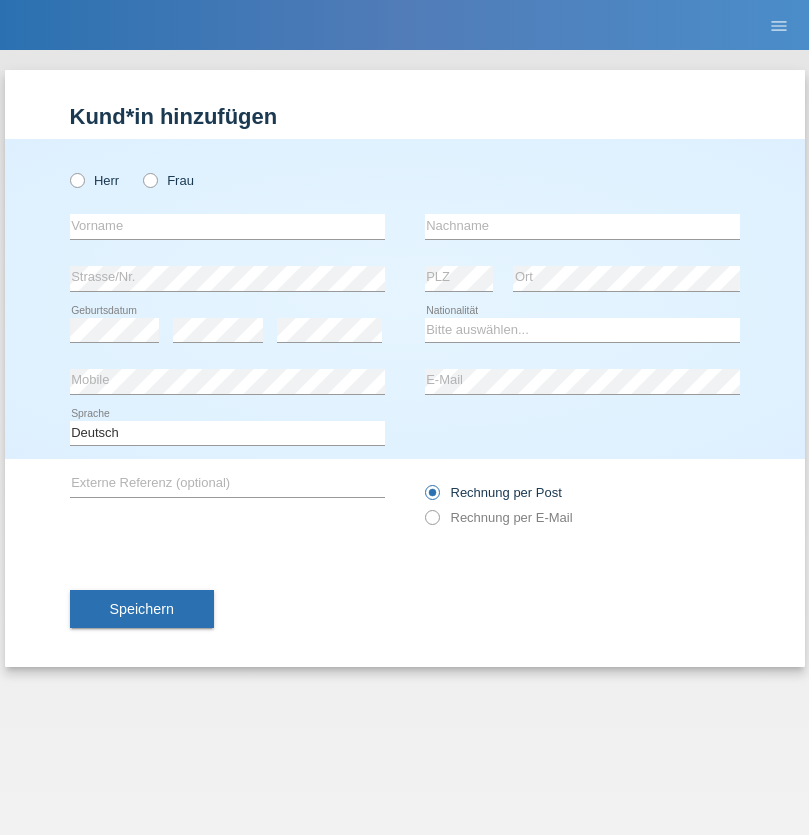 scroll, scrollTop: 0, scrollLeft: 0, axis: both 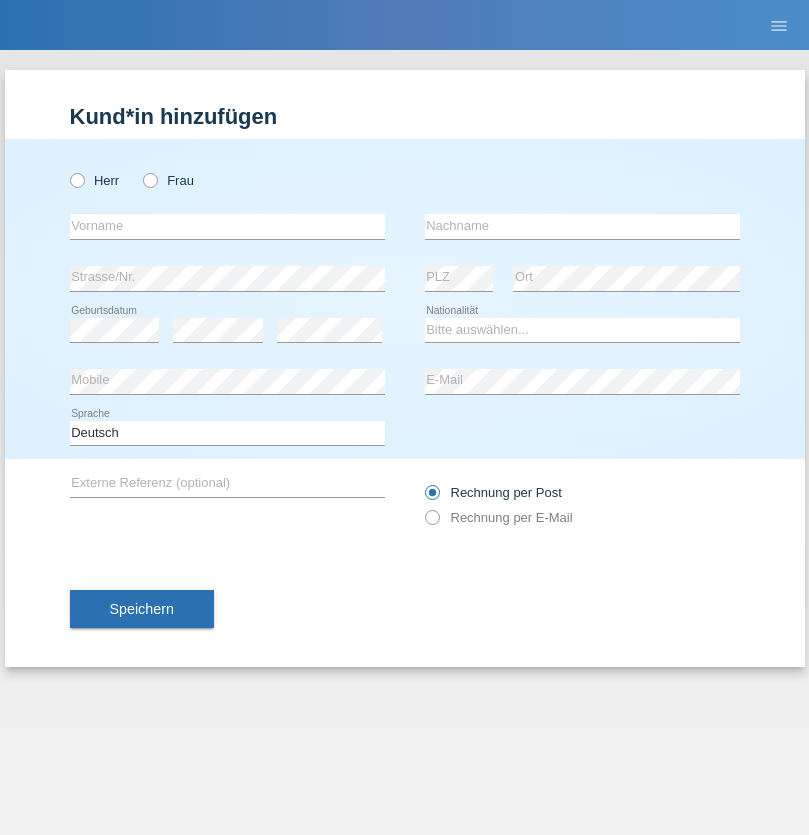 radio on "true" 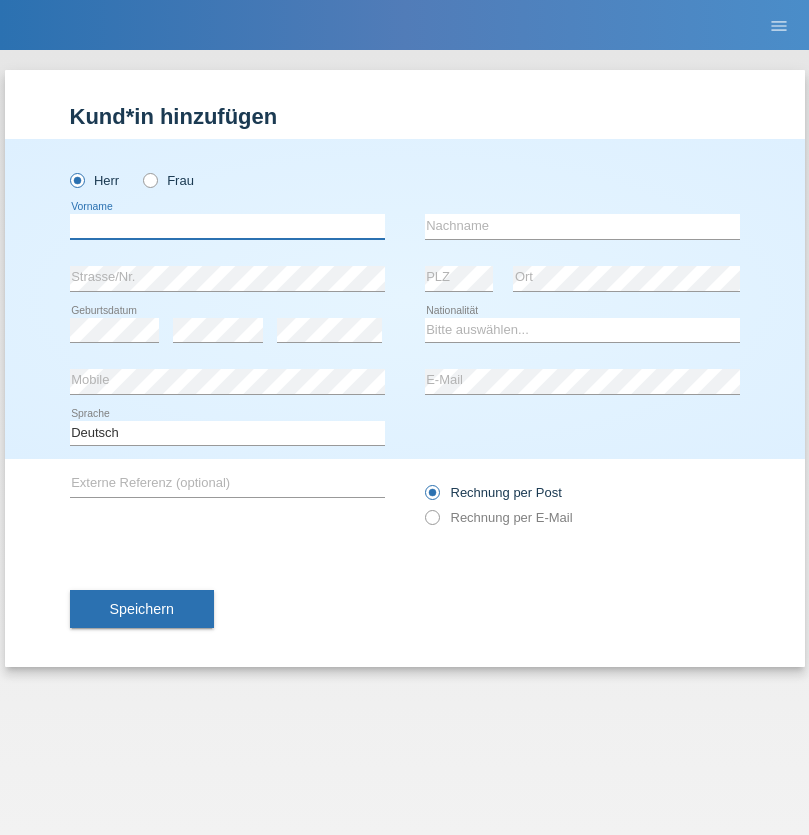 click at bounding box center (227, 226) 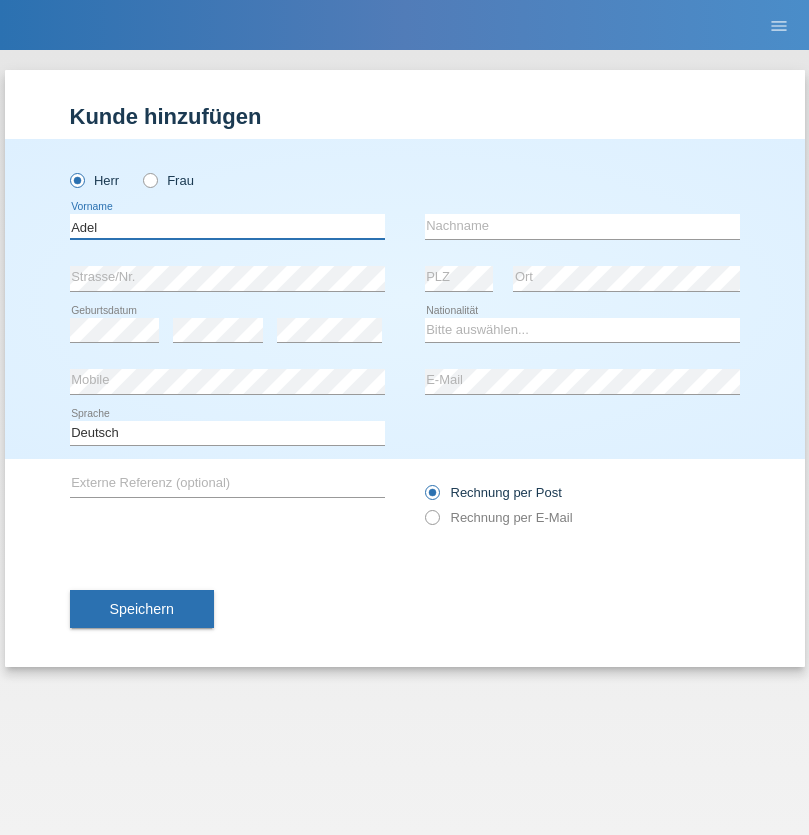 type on "Adel" 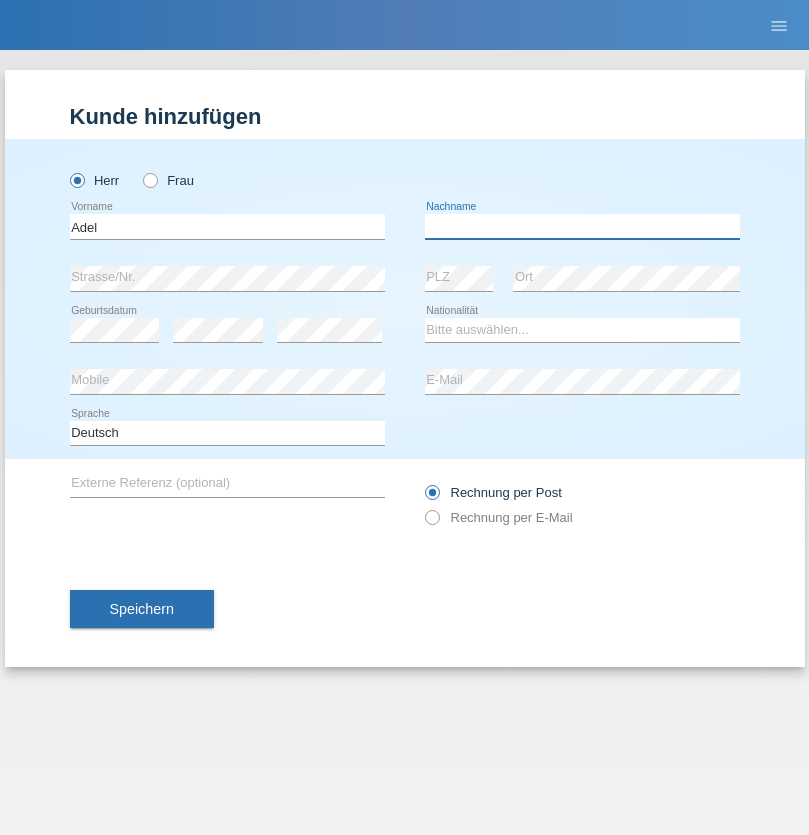 click at bounding box center [582, 226] 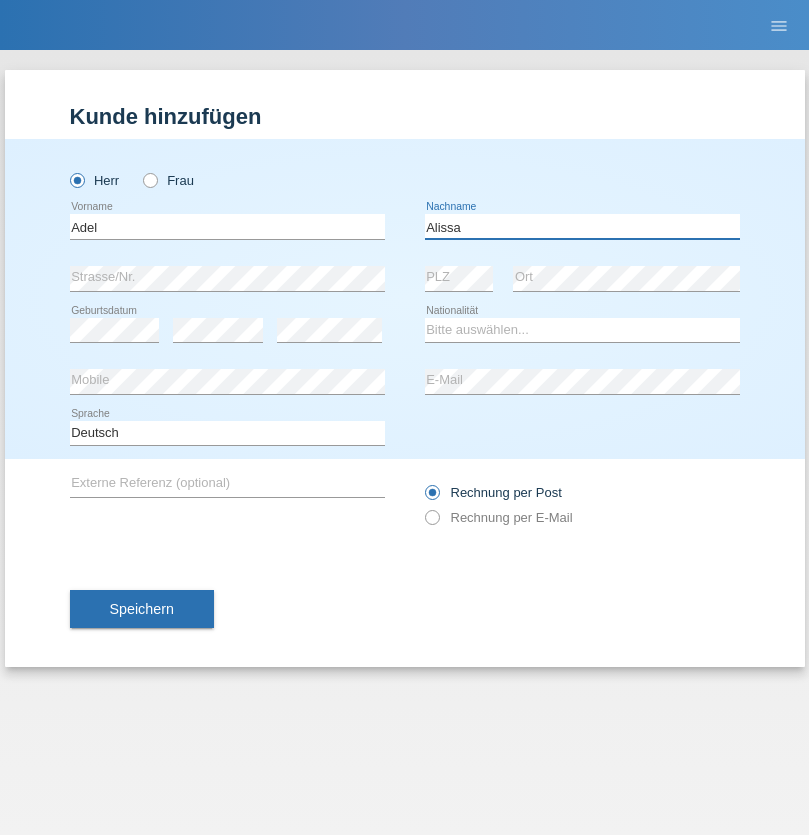 type on "Alissa" 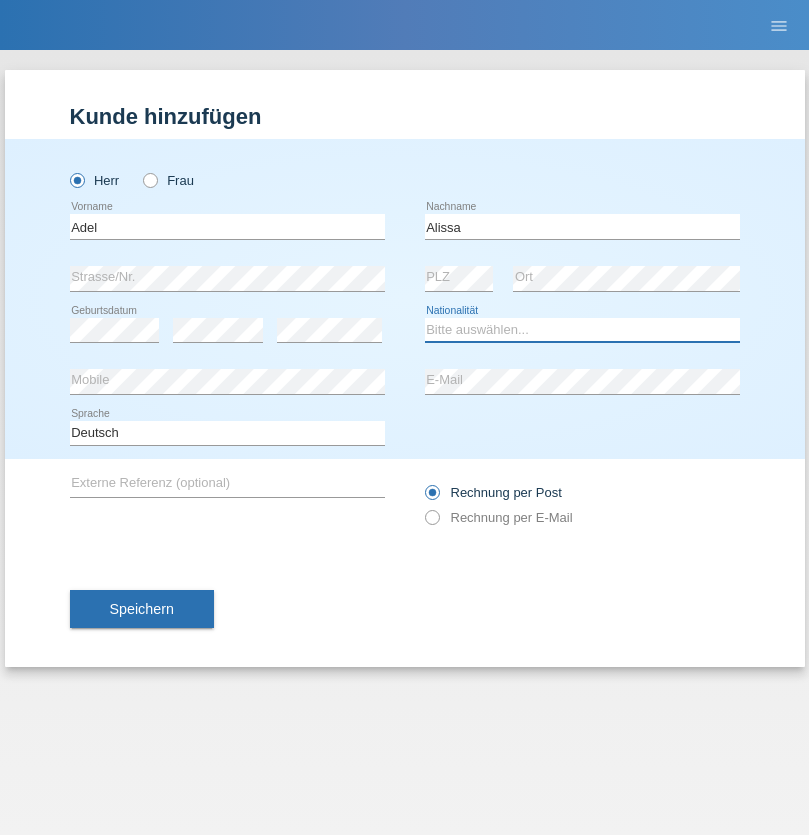 select on "SY" 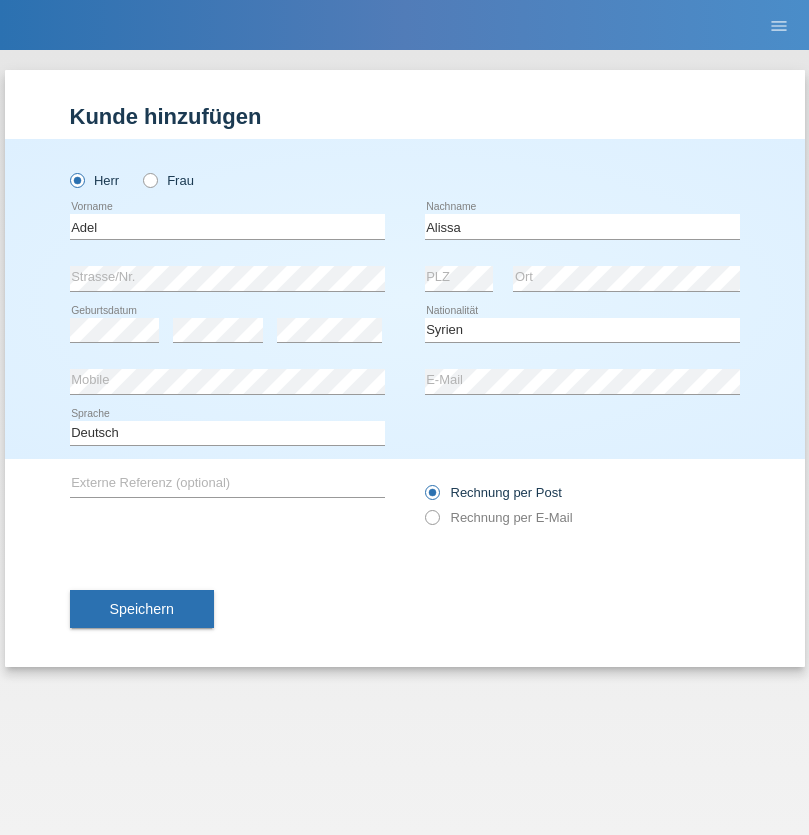 select on "C" 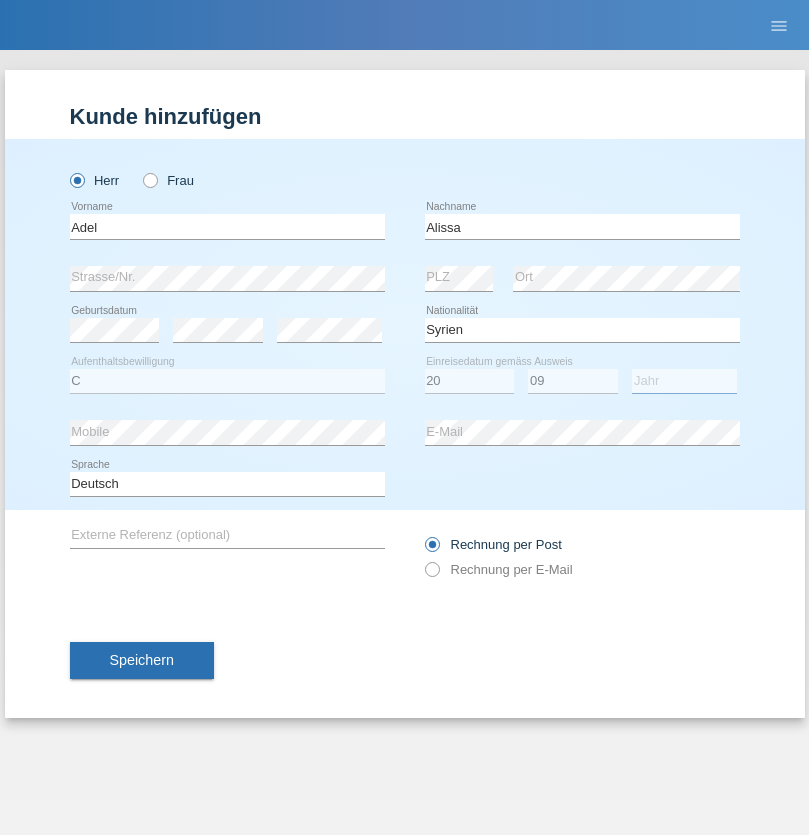 select on "2018" 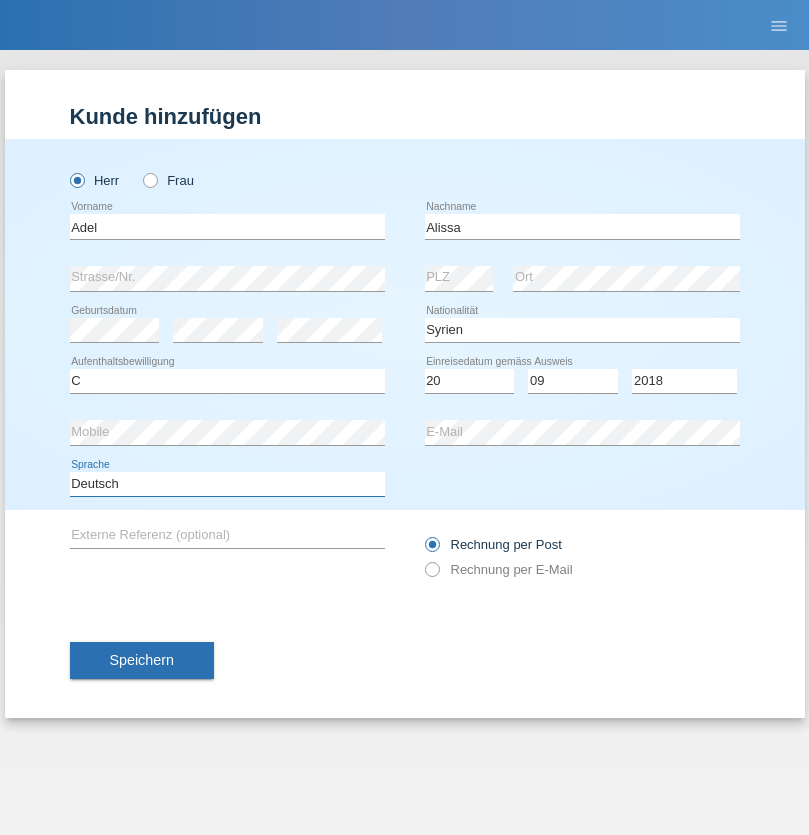 select on "en" 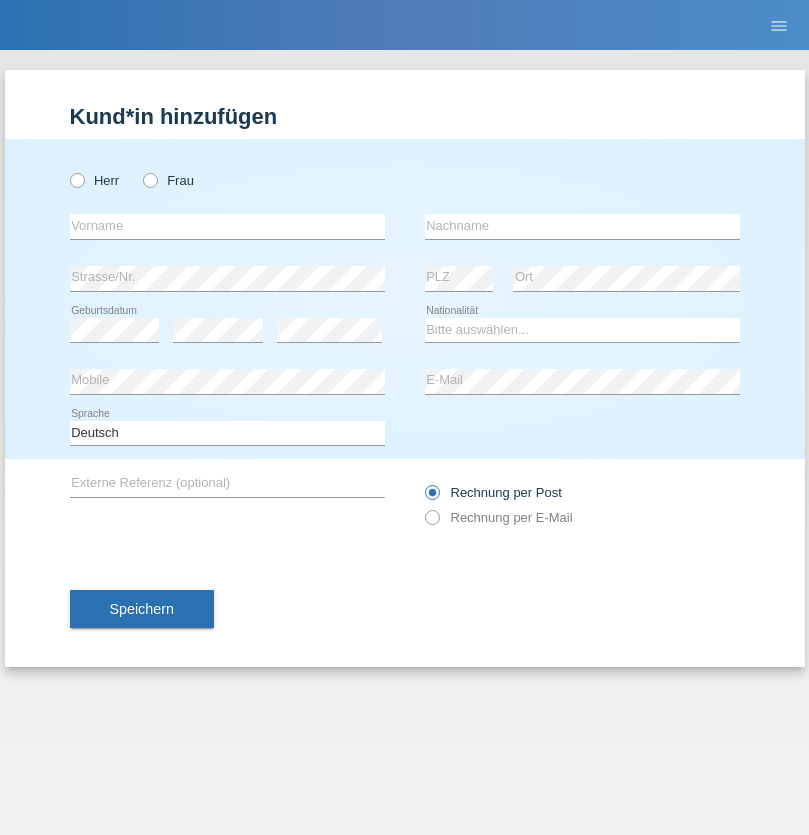 scroll, scrollTop: 0, scrollLeft: 0, axis: both 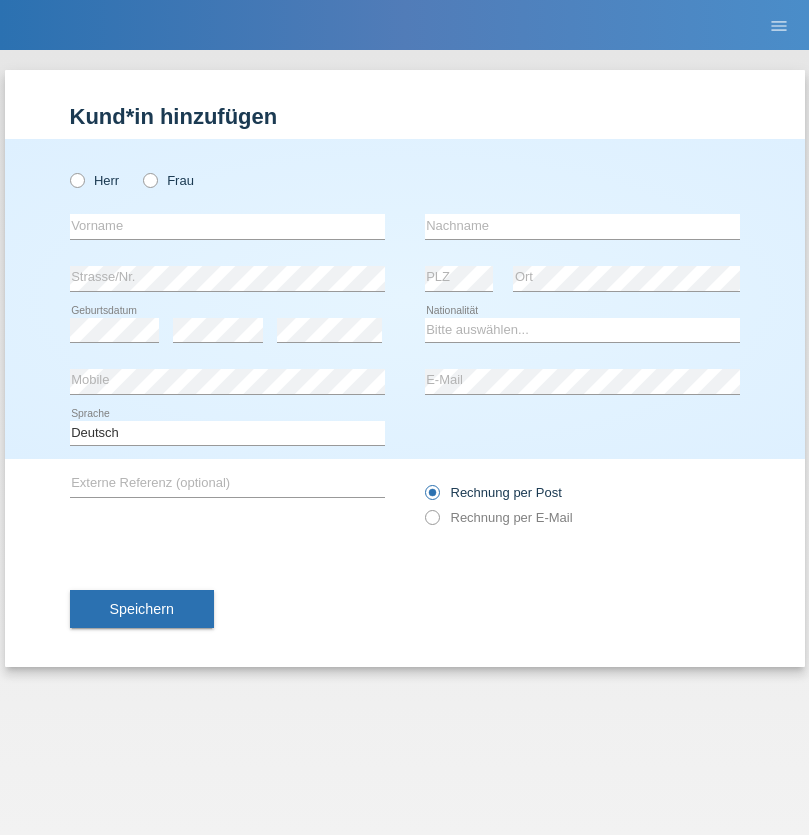 radio on "true" 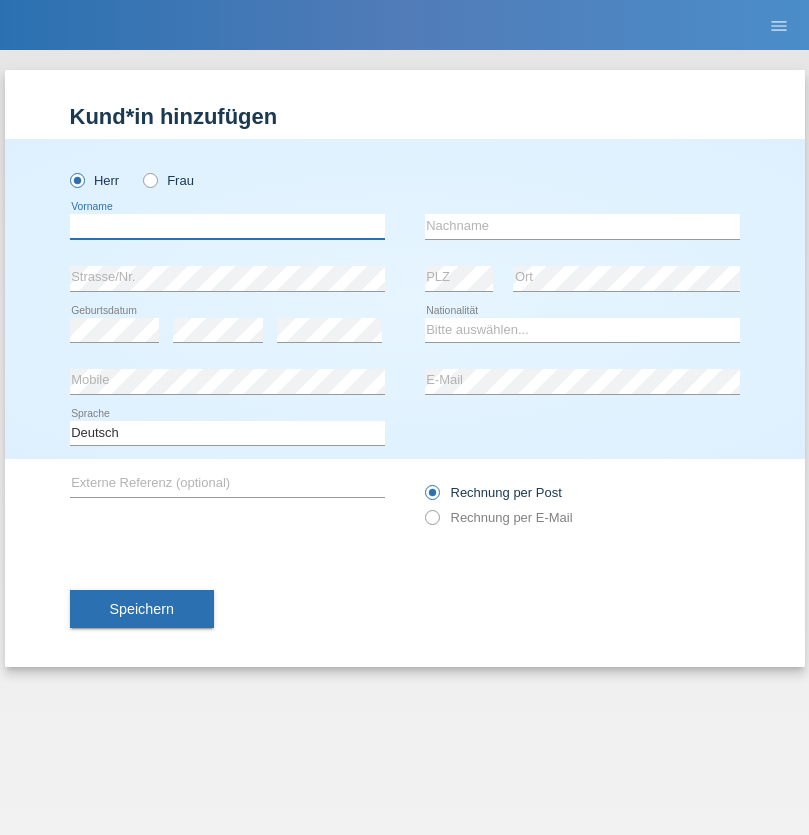 click at bounding box center [227, 226] 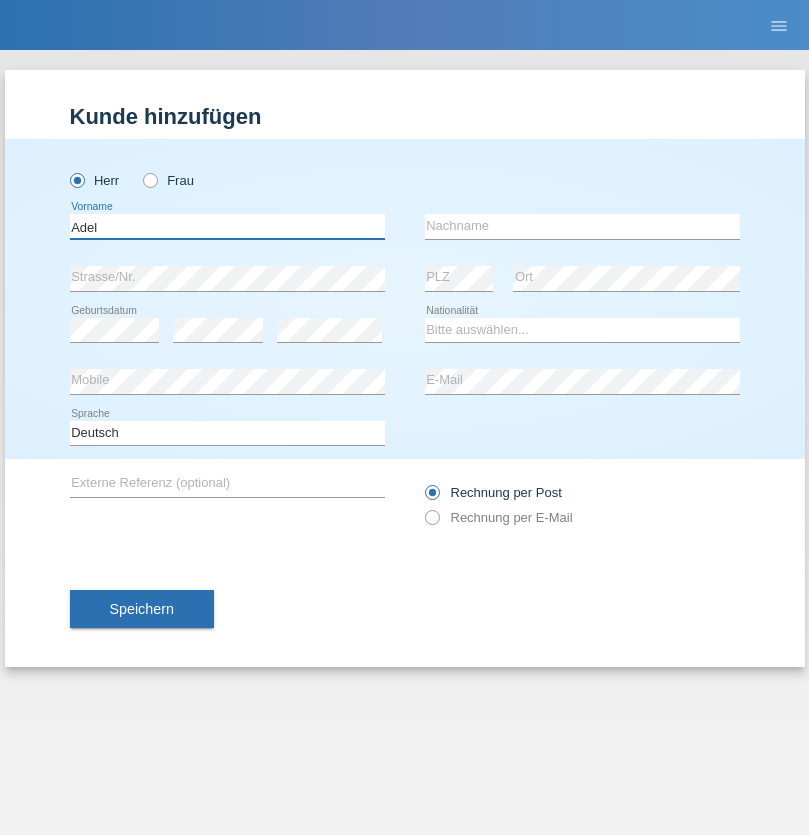 type on "Adel" 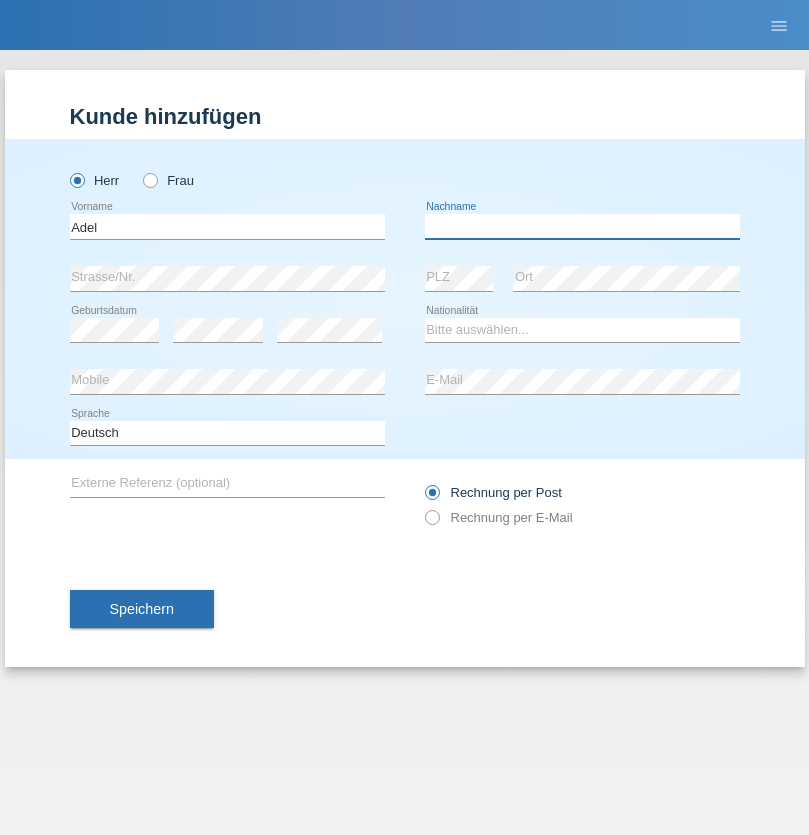 click at bounding box center (582, 226) 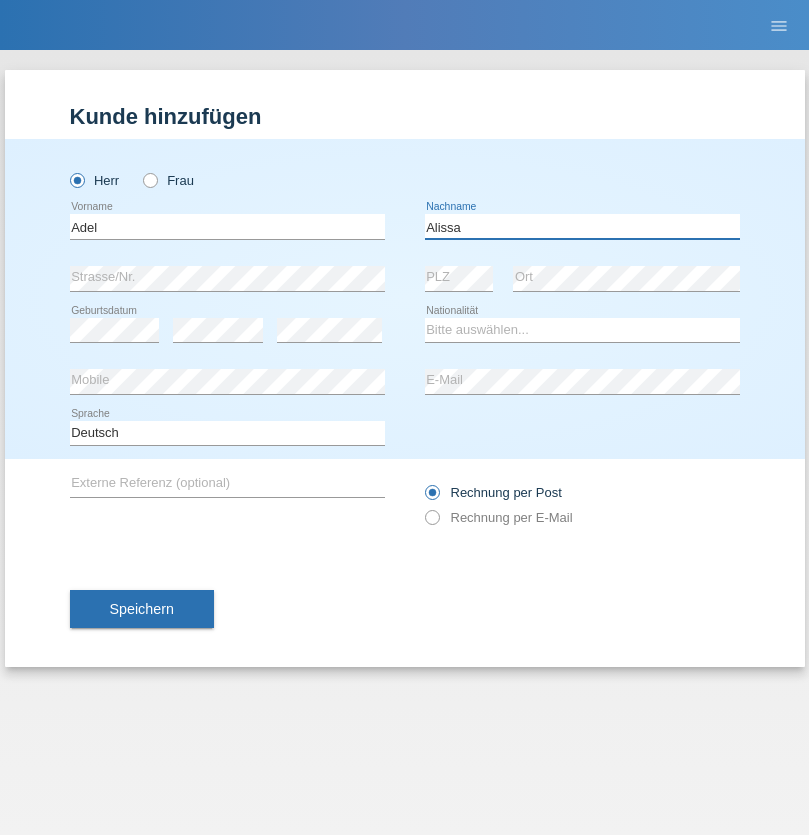 type on "Alissa" 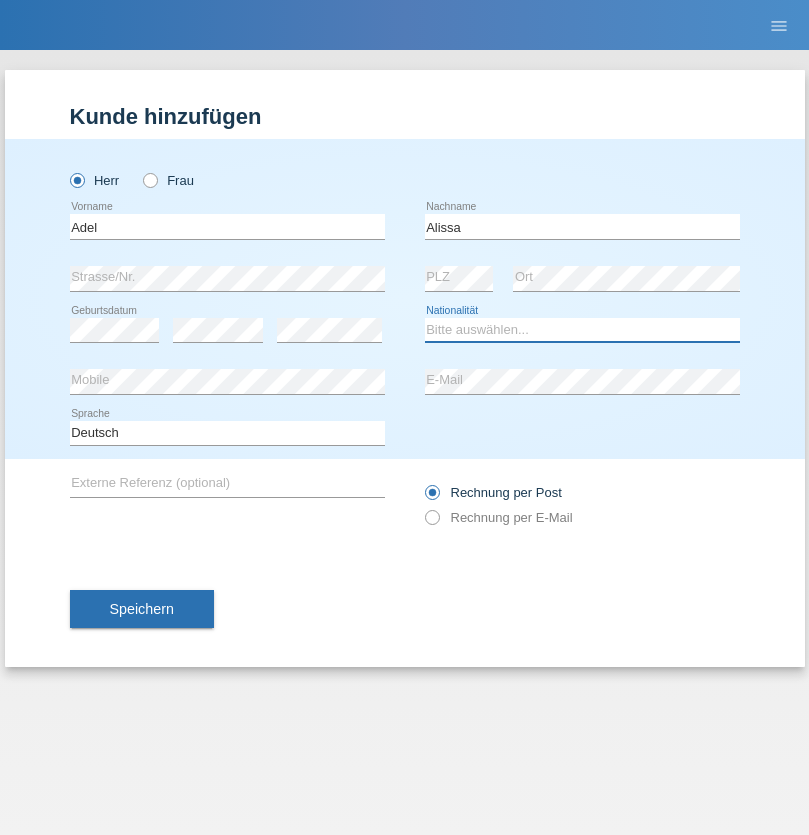 select on "SY" 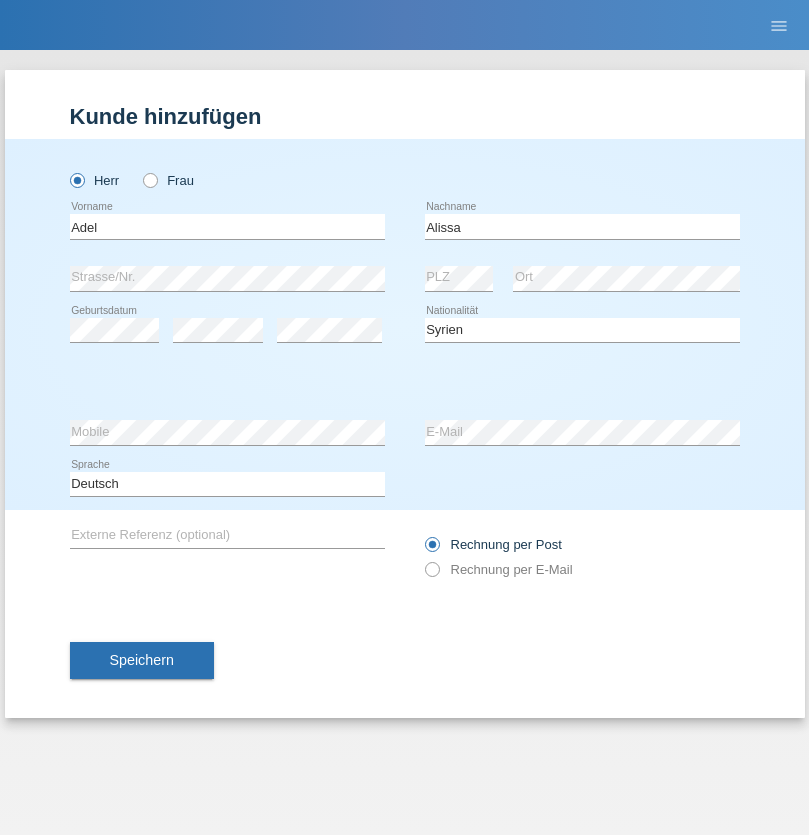 select on "C" 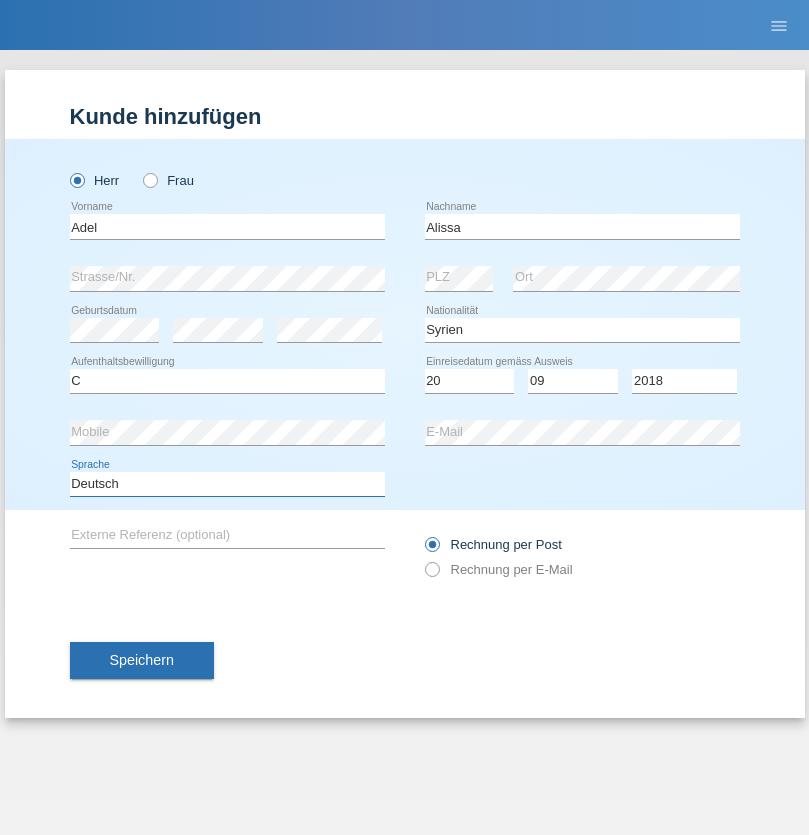 select on "en" 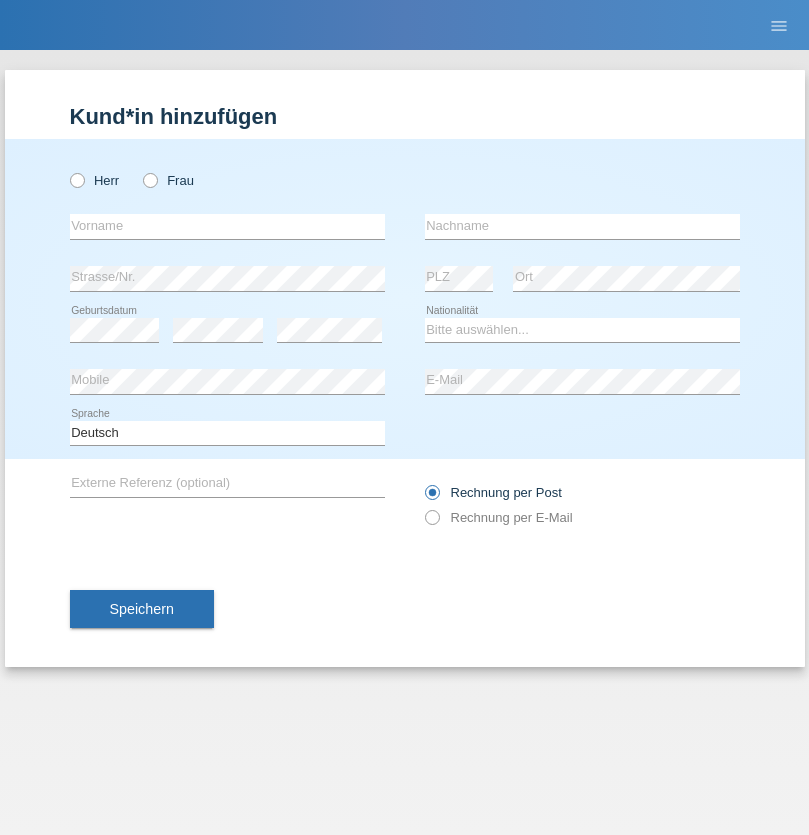 scroll, scrollTop: 0, scrollLeft: 0, axis: both 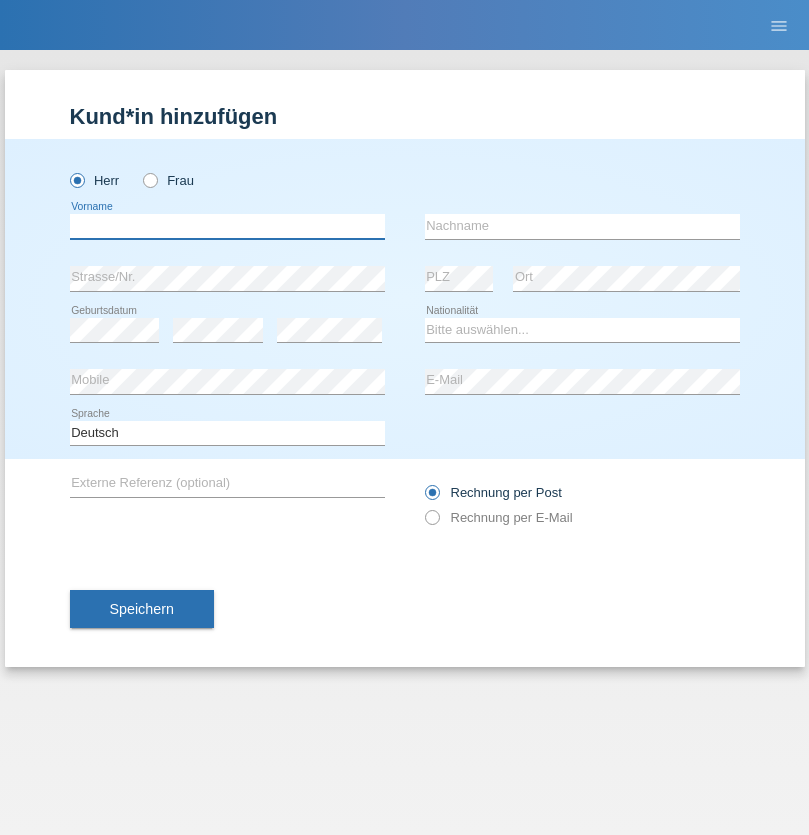 click at bounding box center [227, 226] 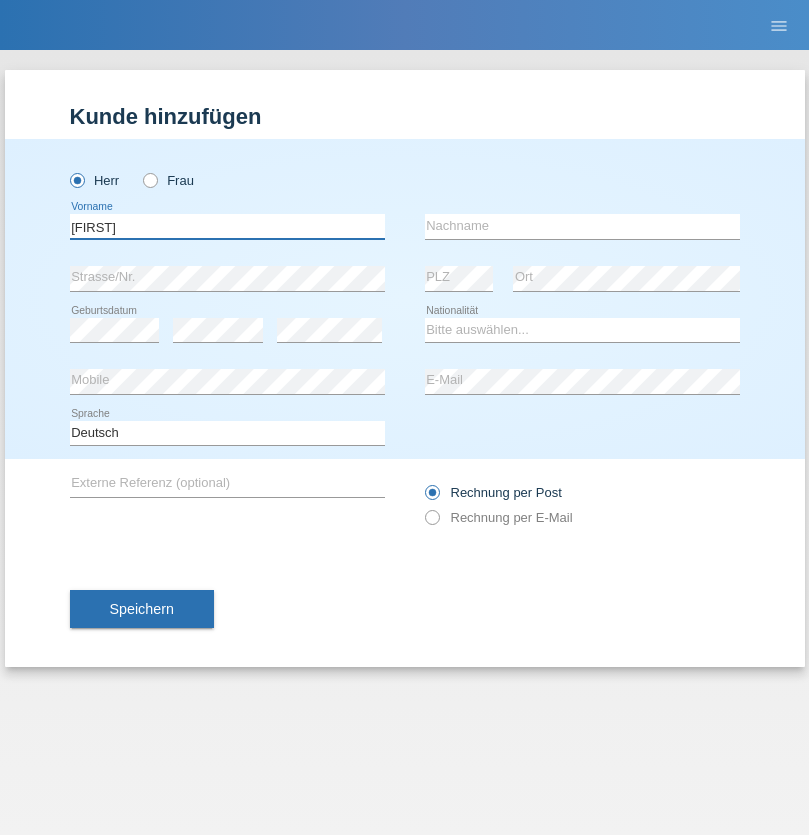 type on "[FIRST]" 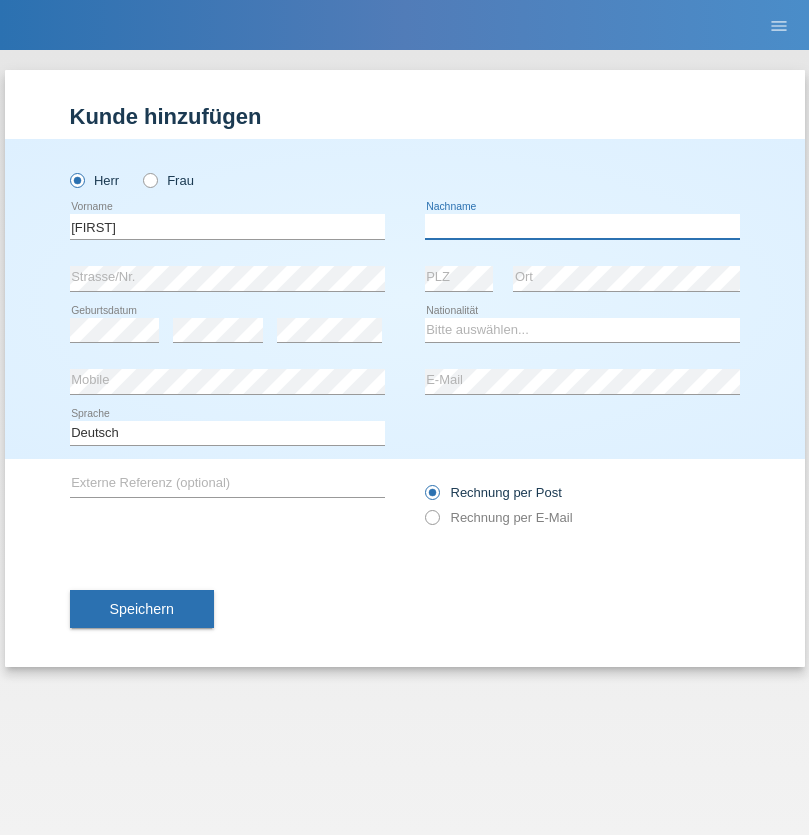 click at bounding box center (582, 226) 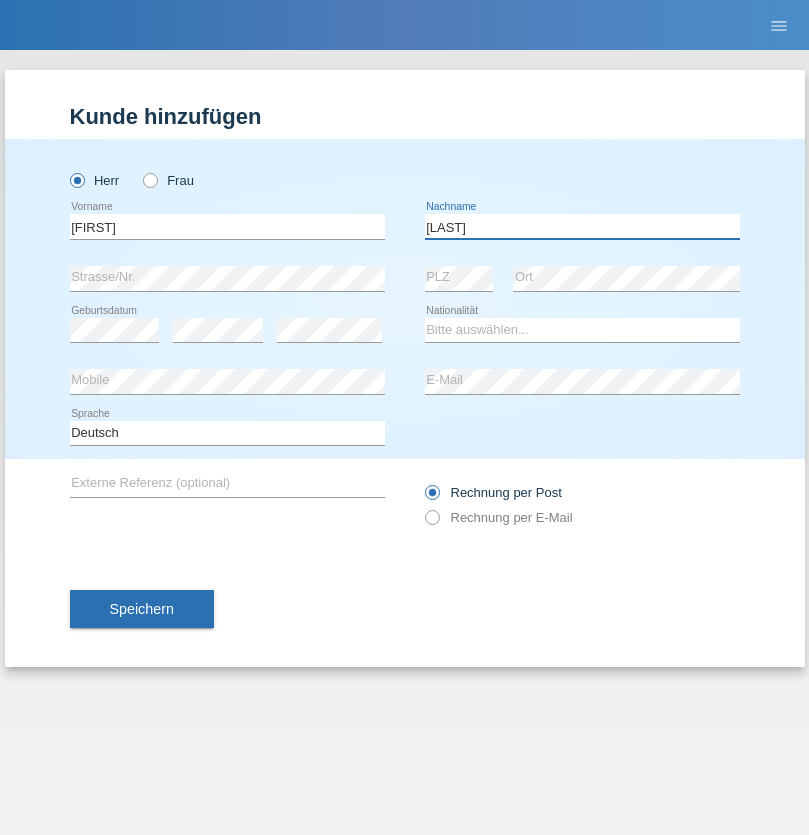 type on "[LAST]" 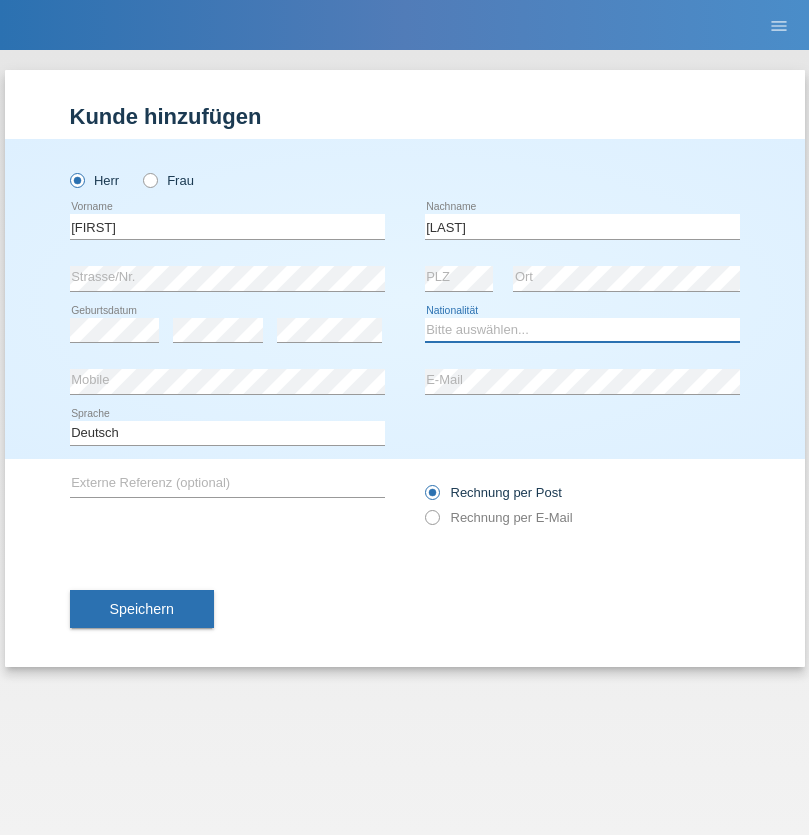 select on "DE" 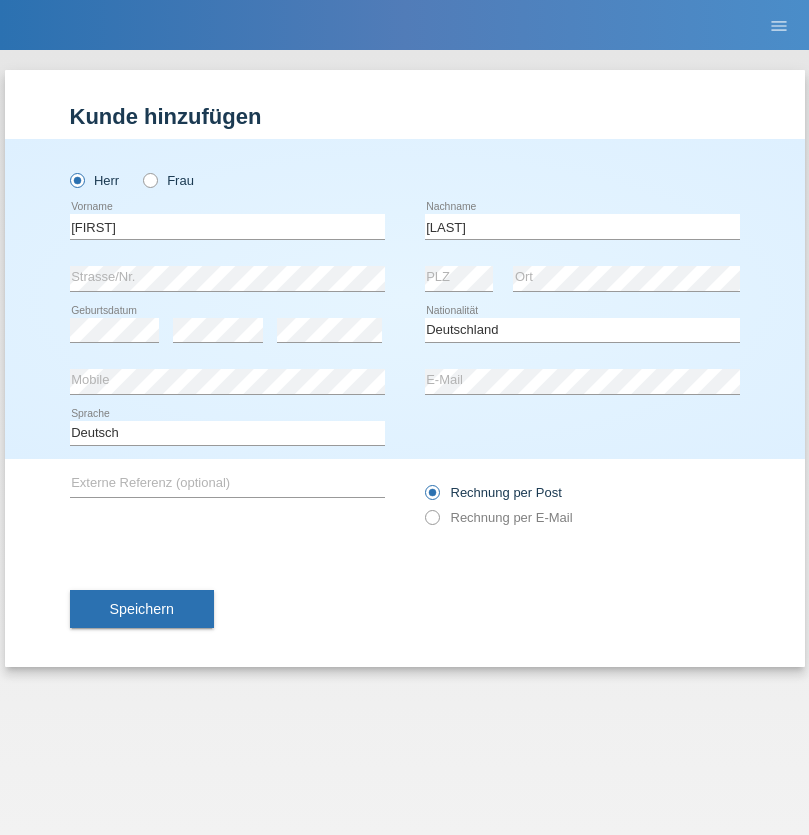 select on "C" 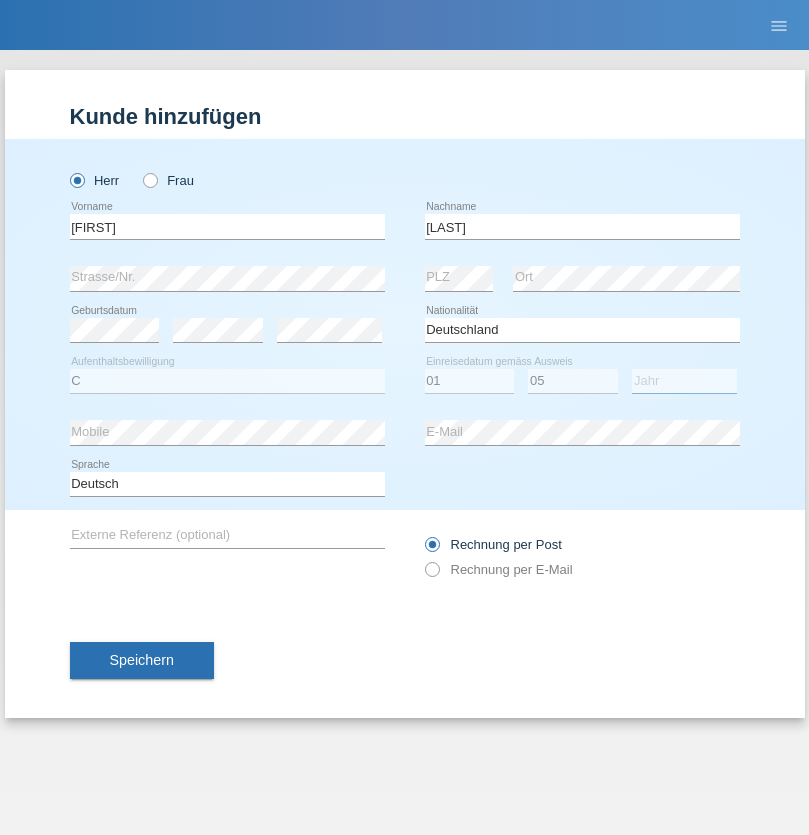 select on "2021" 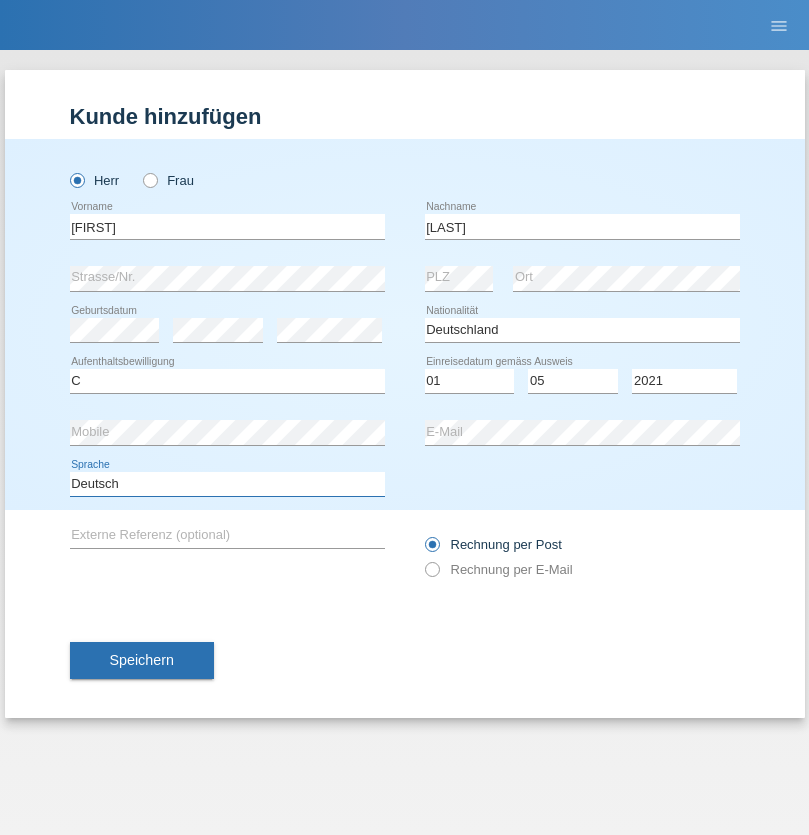 select on "en" 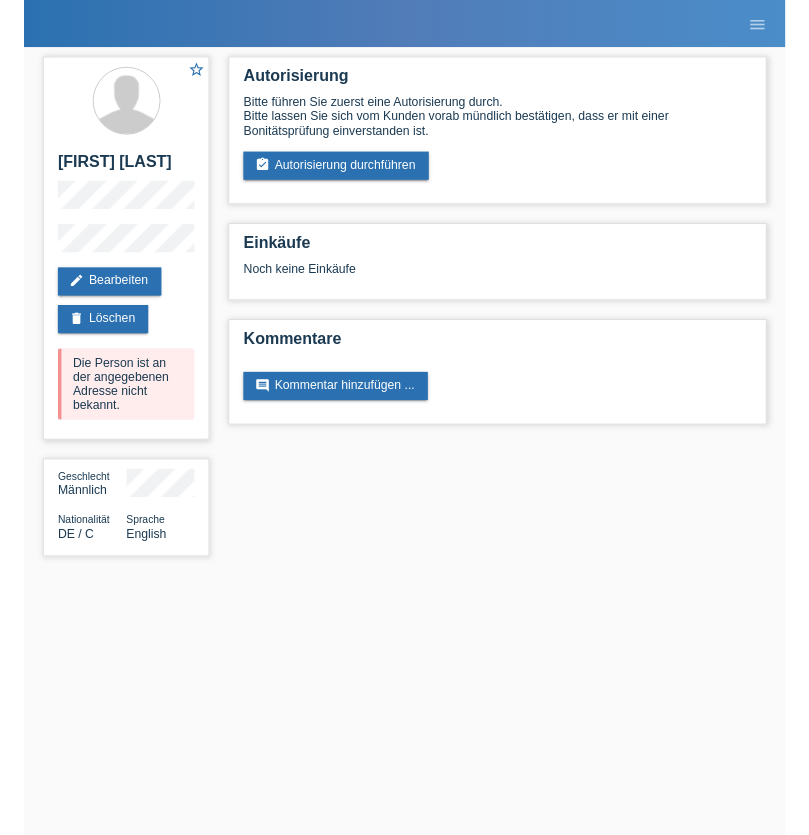 scroll, scrollTop: 0, scrollLeft: 0, axis: both 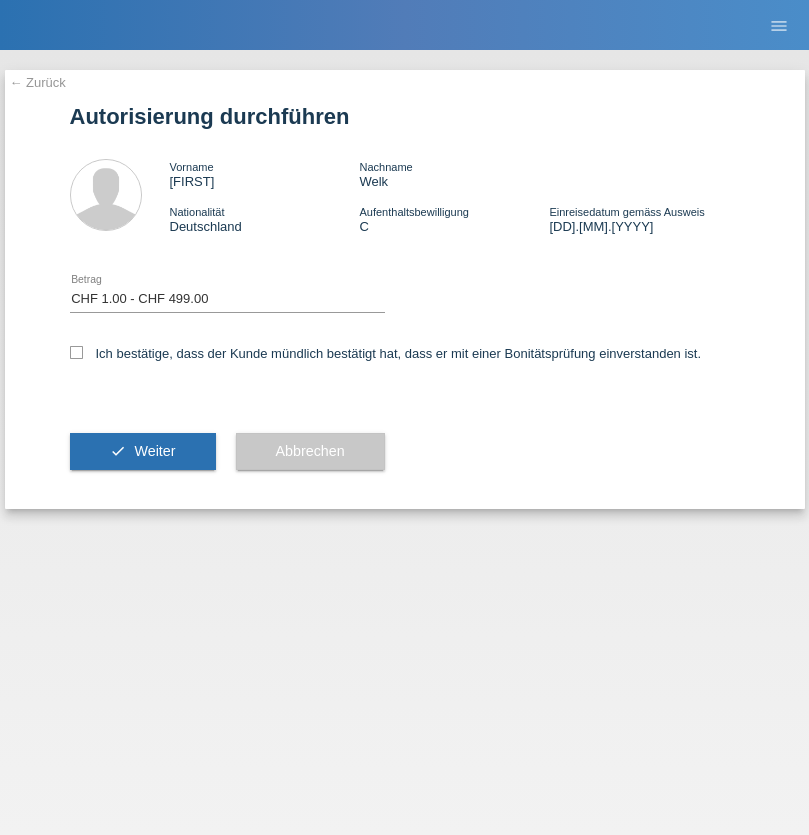select on "1" 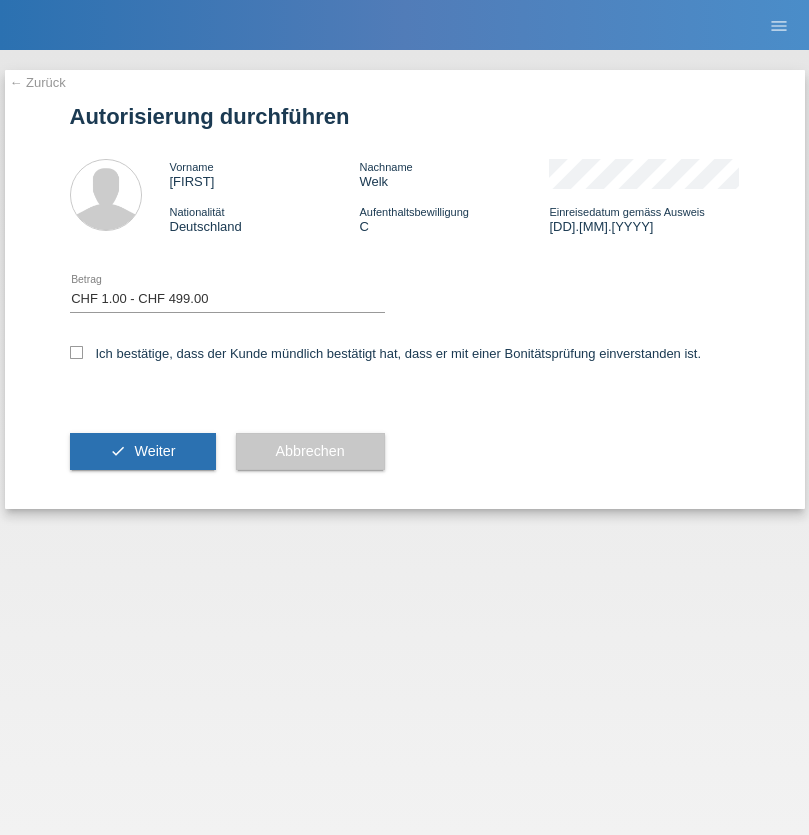 checkbox on "true" 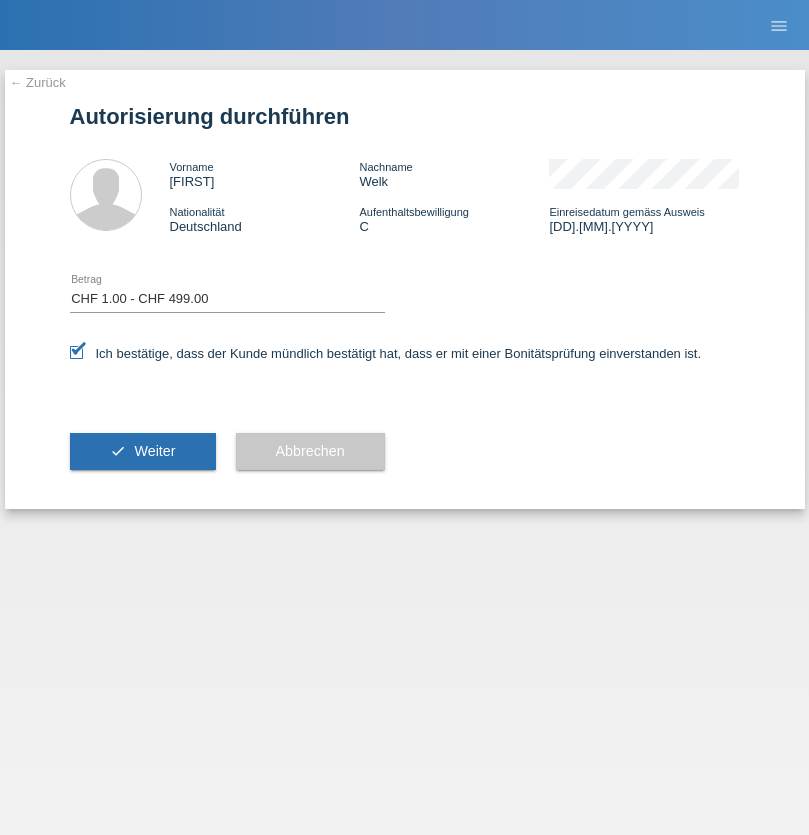 scroll, scrollTop: 0, scrollLeft: 0, axis: both 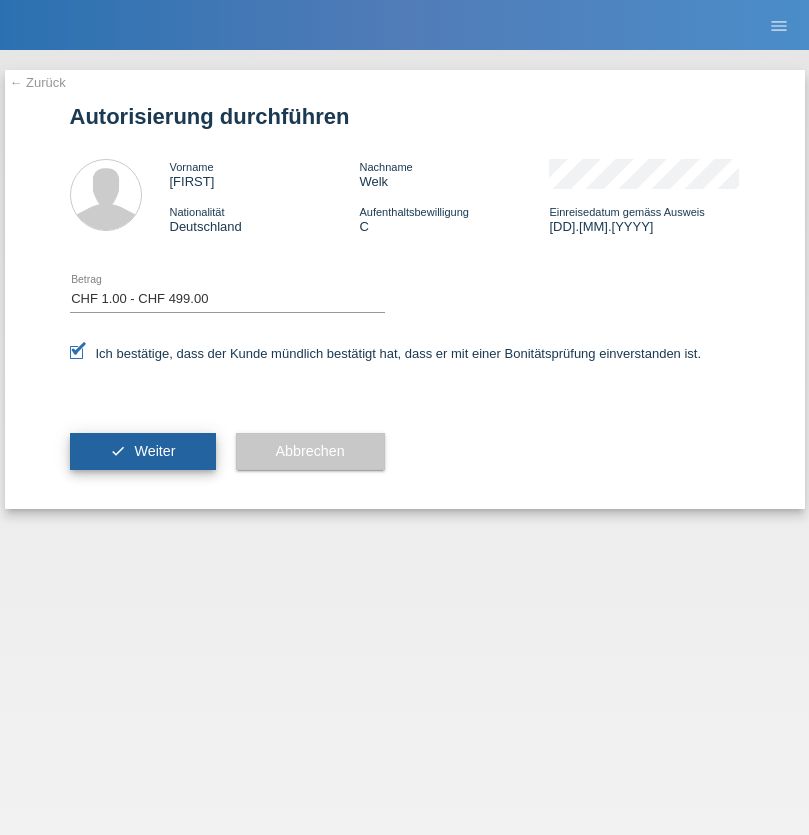 click on "Weiter" at bounding box center [154, 451] 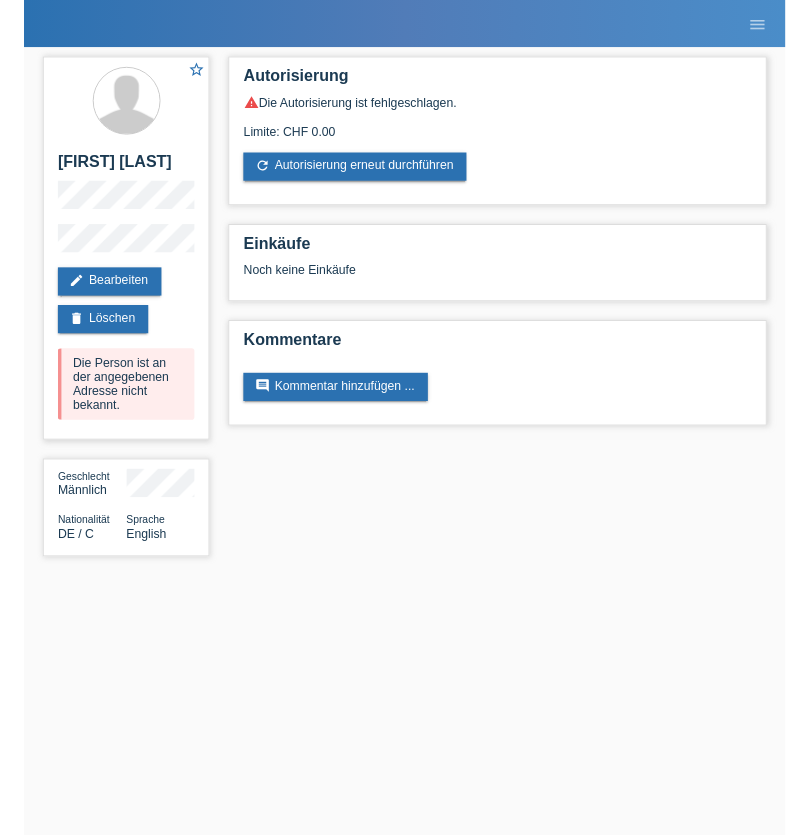 scroll, scrollTop: 0, scrollLeft: 0, axis: both 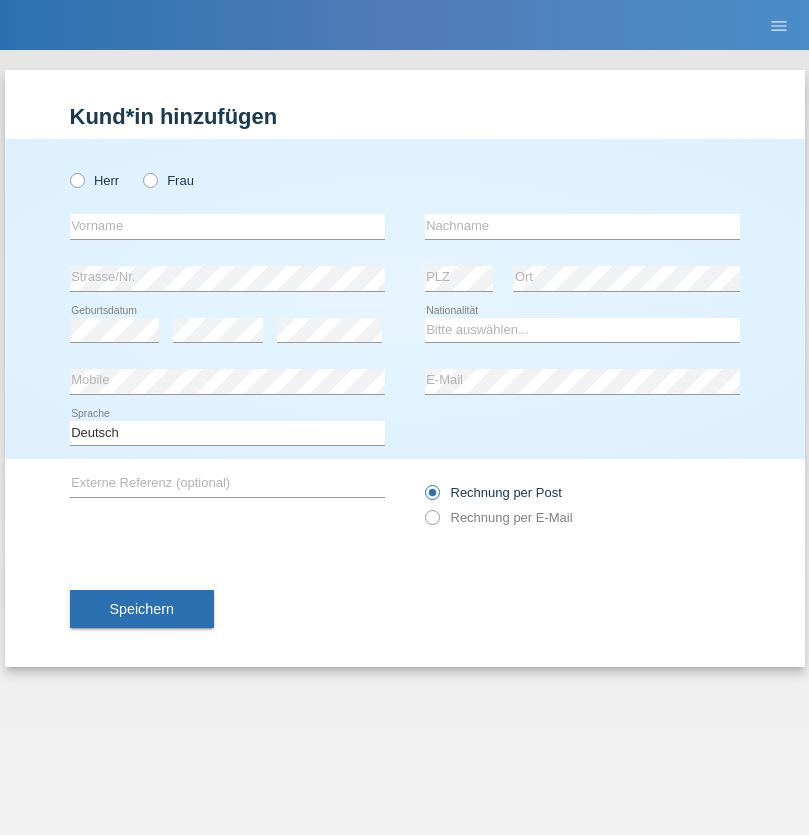 radio on "true" 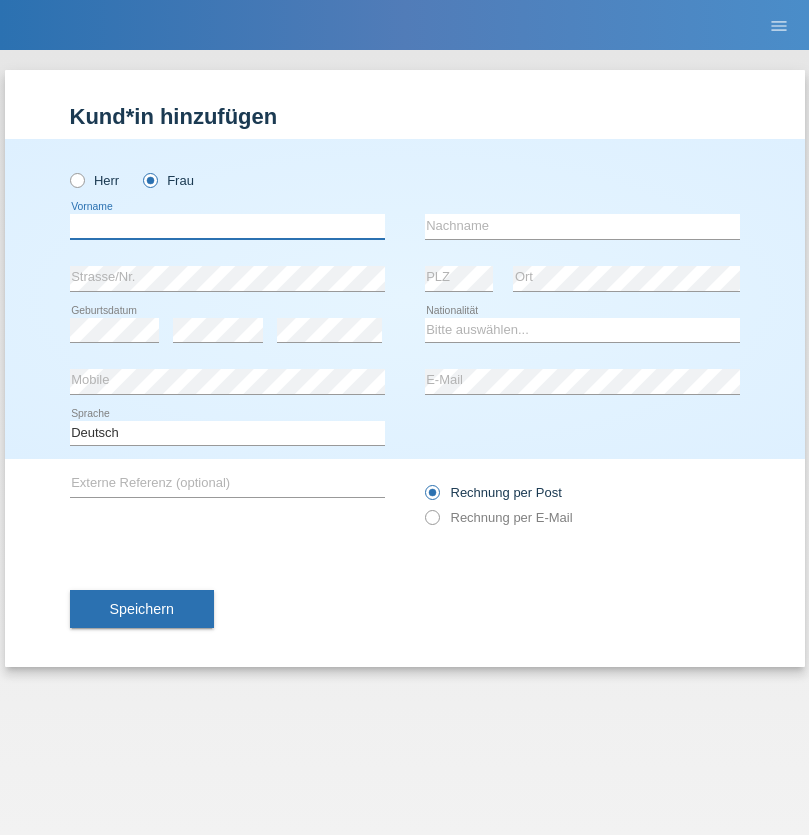click at bounding box center [227, 226] 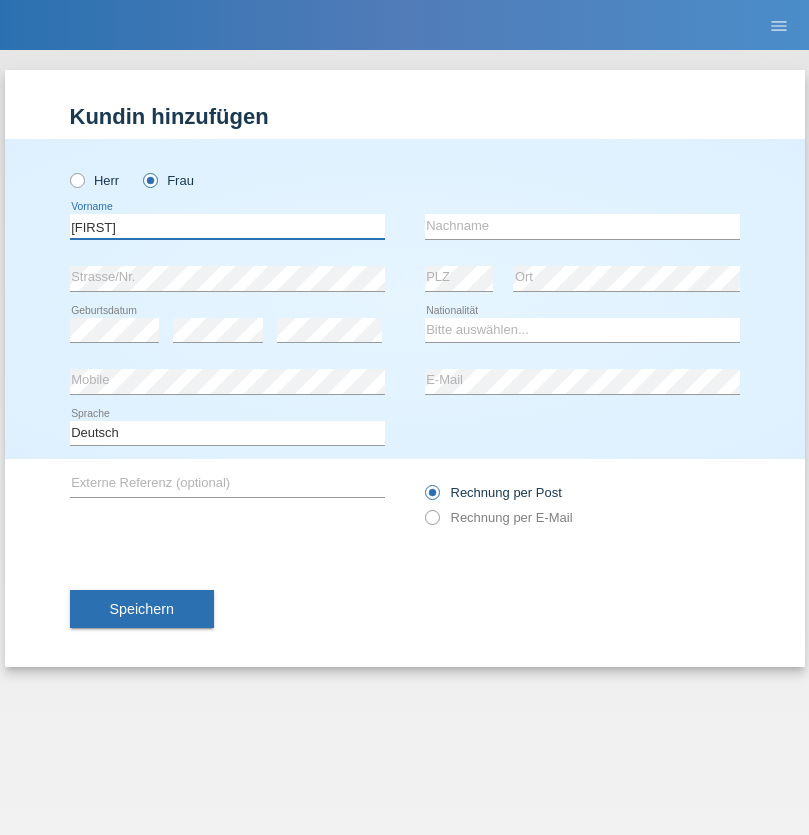 type on "[FIRST]" 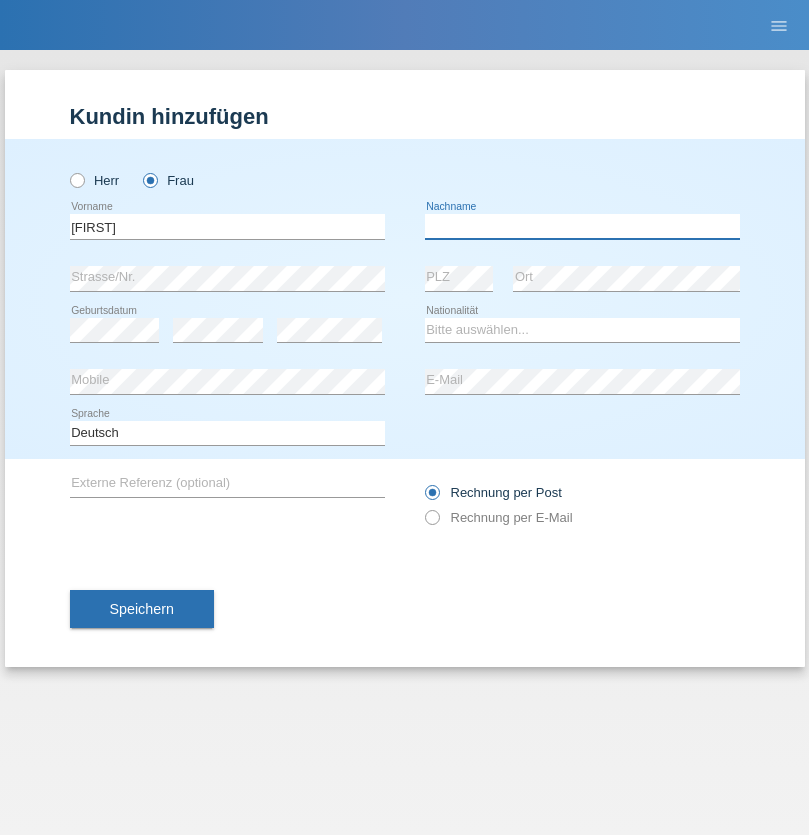 click at bounding box center (582, 226) 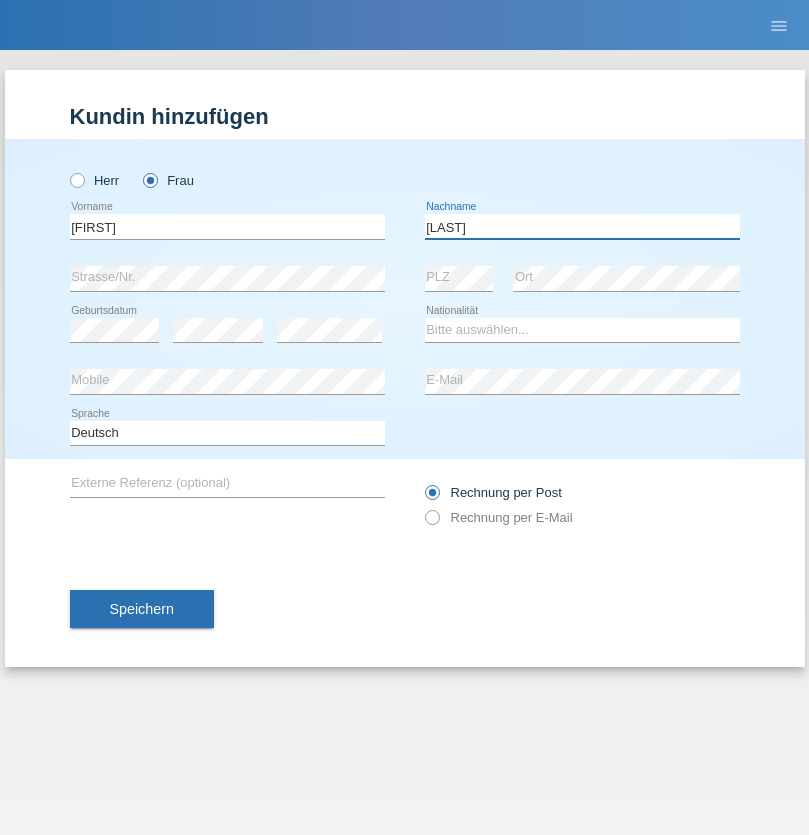 type on "[LAST]" 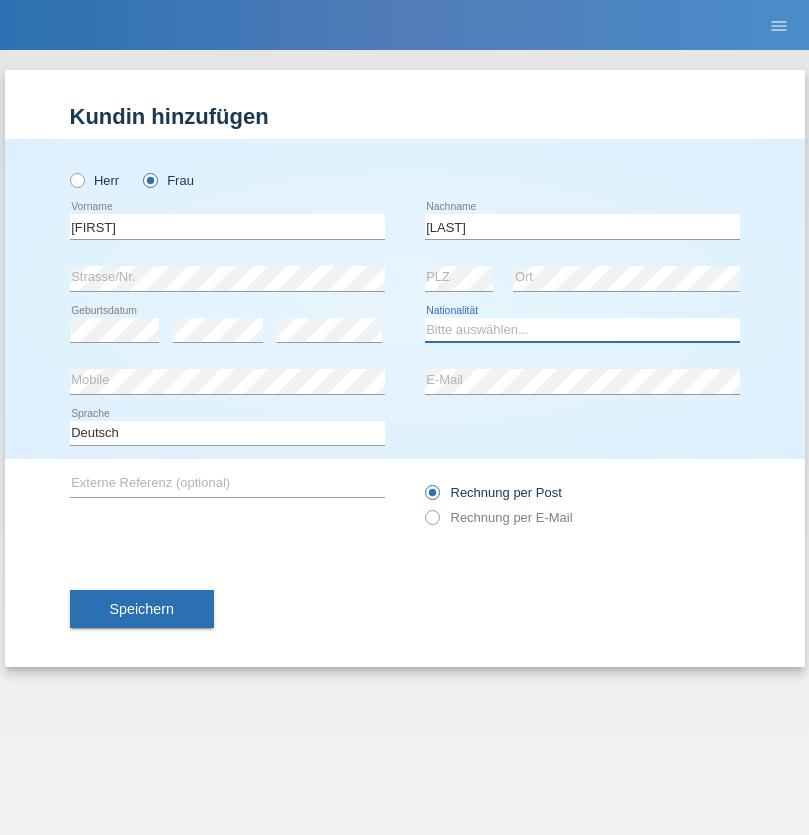 select on "CH" 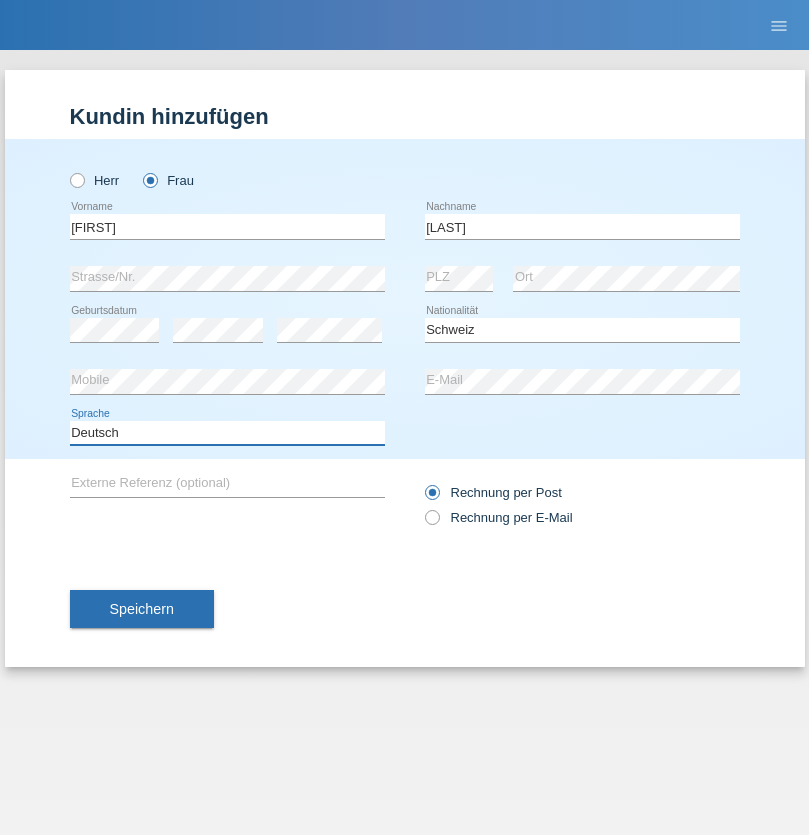 select on "en" 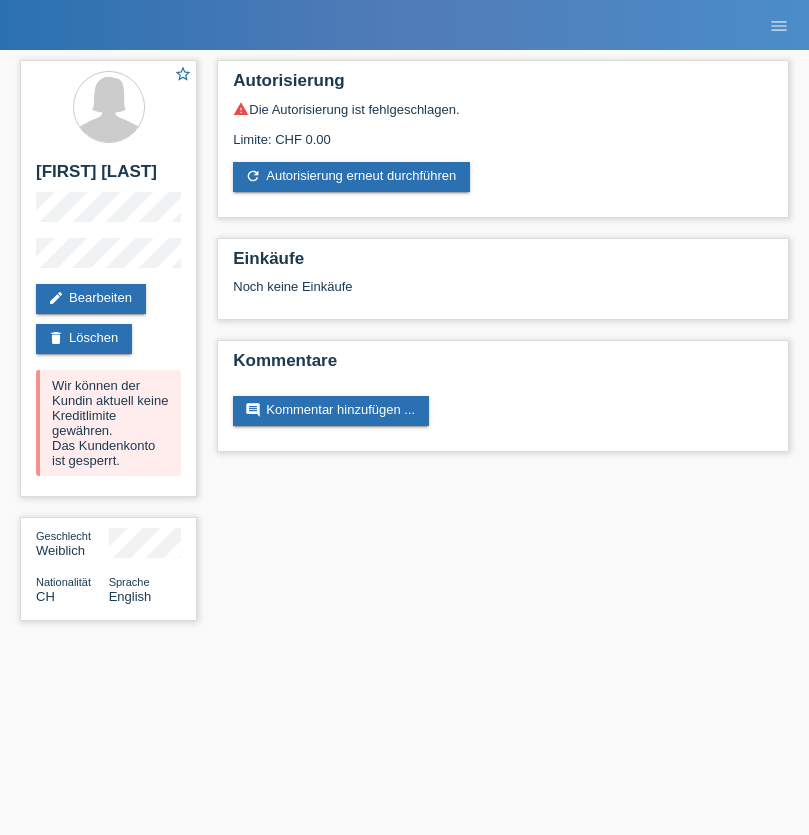 scroll, scrollTop: 0, scrollLeft: 0, axis: both 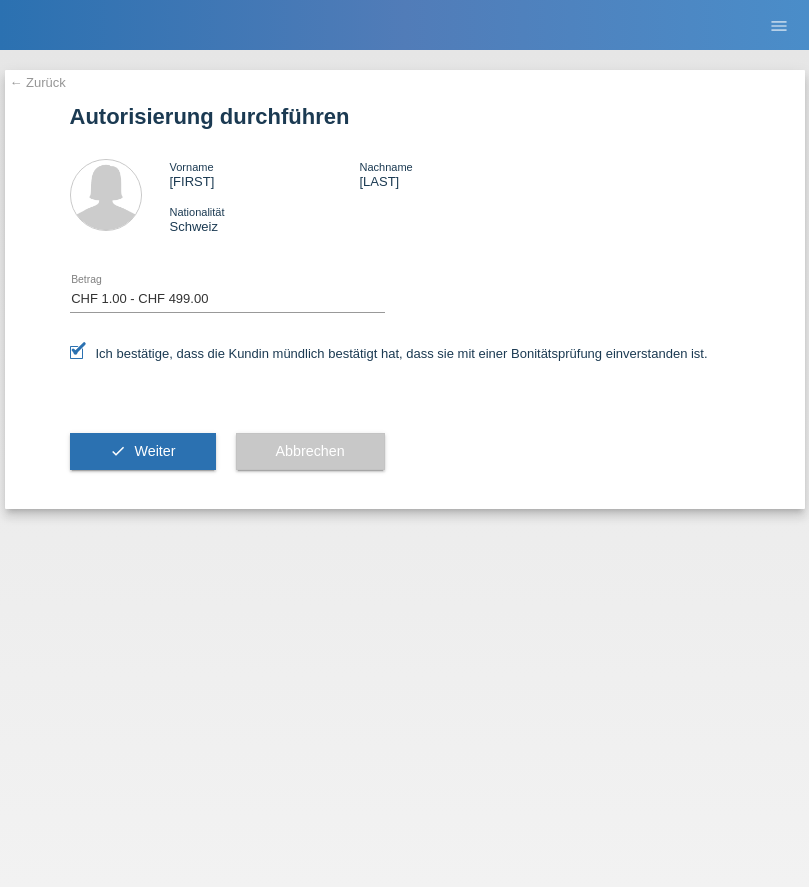 select on "1" 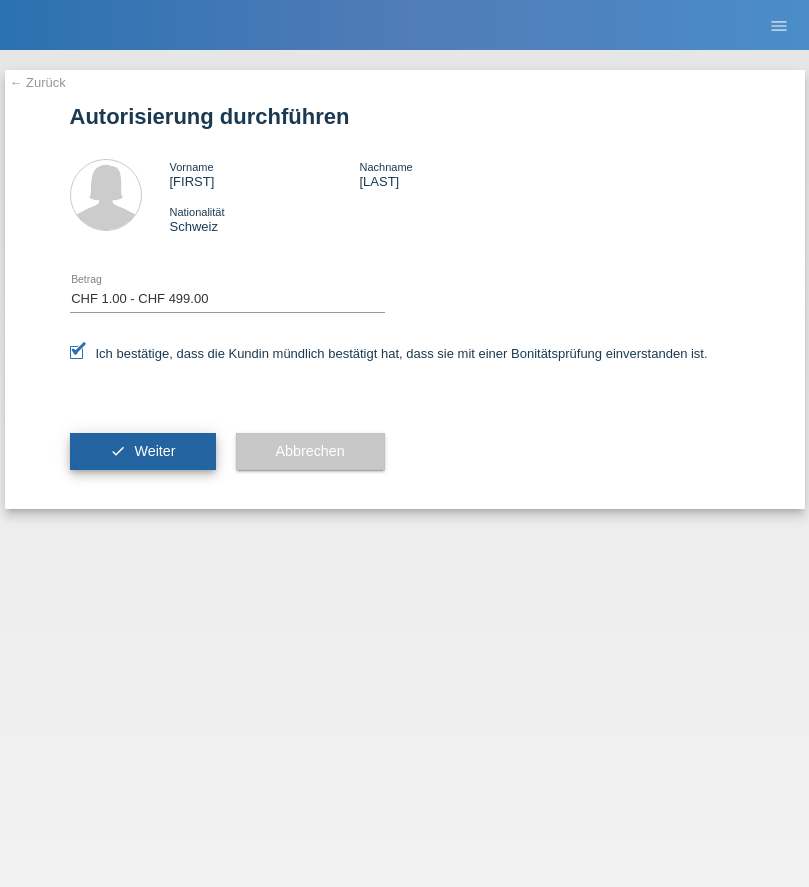 click on "Weiter" at bounding box center [154, 451] 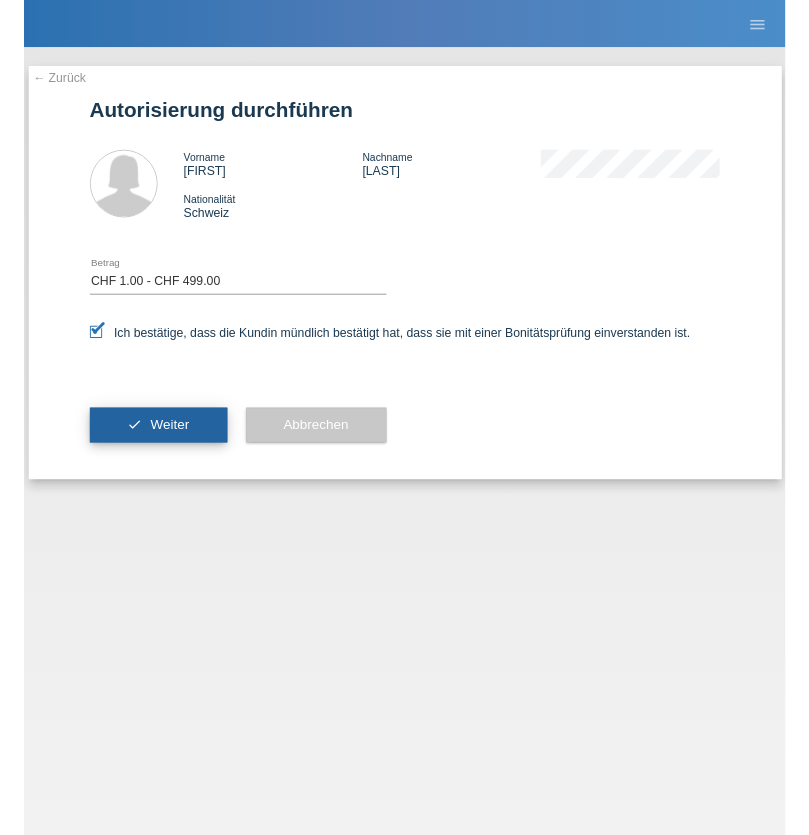 scroll, scrollTop: 0, scrollLeft: 0, axis: both 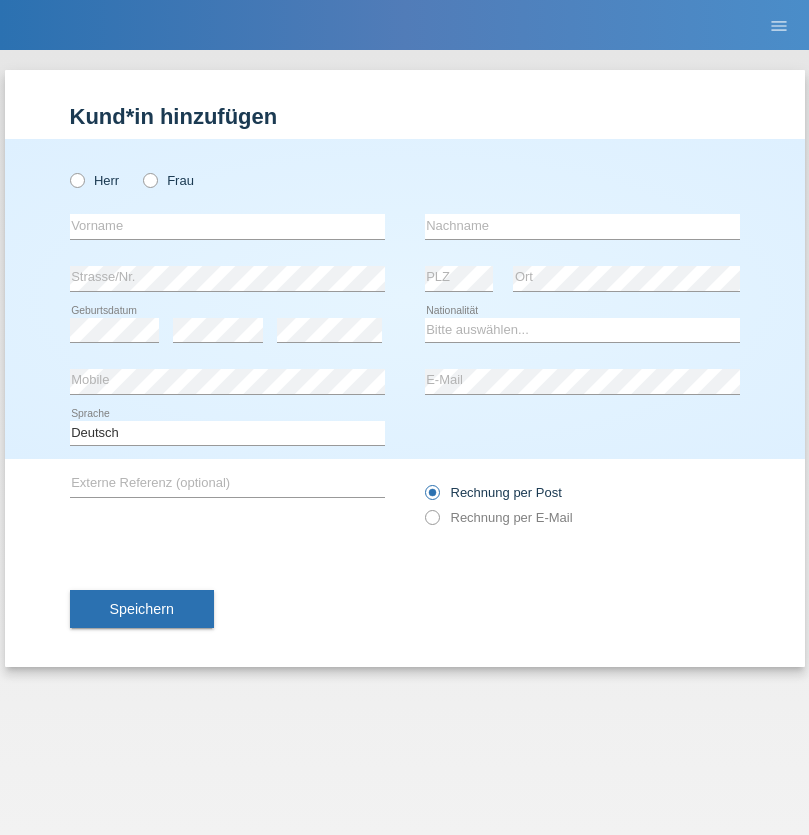 radio on "true" 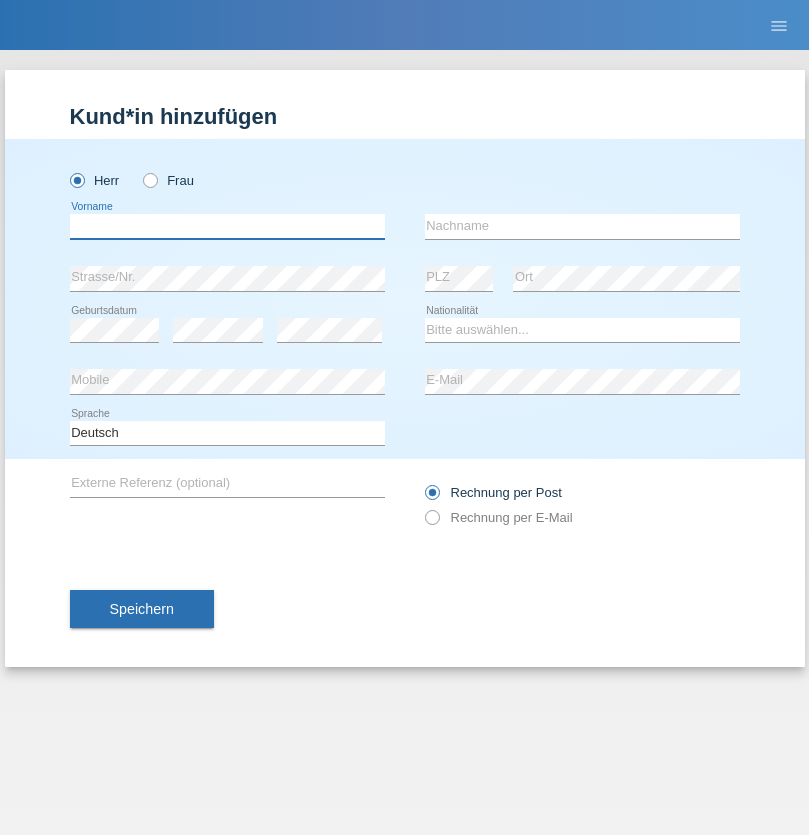 click at bounding box center (227, 226) 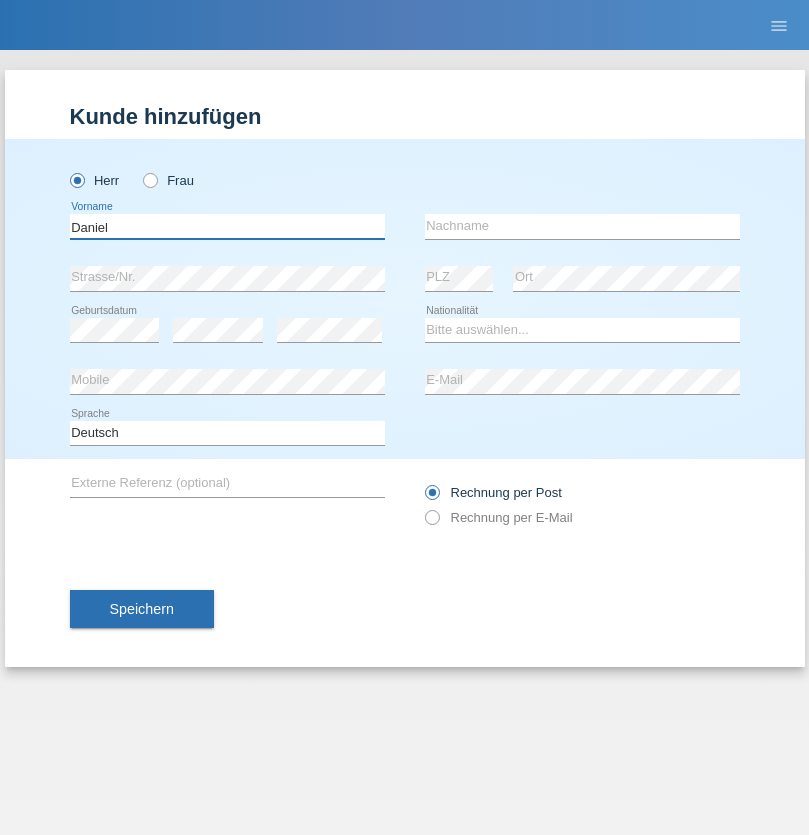 type on "Daniel" 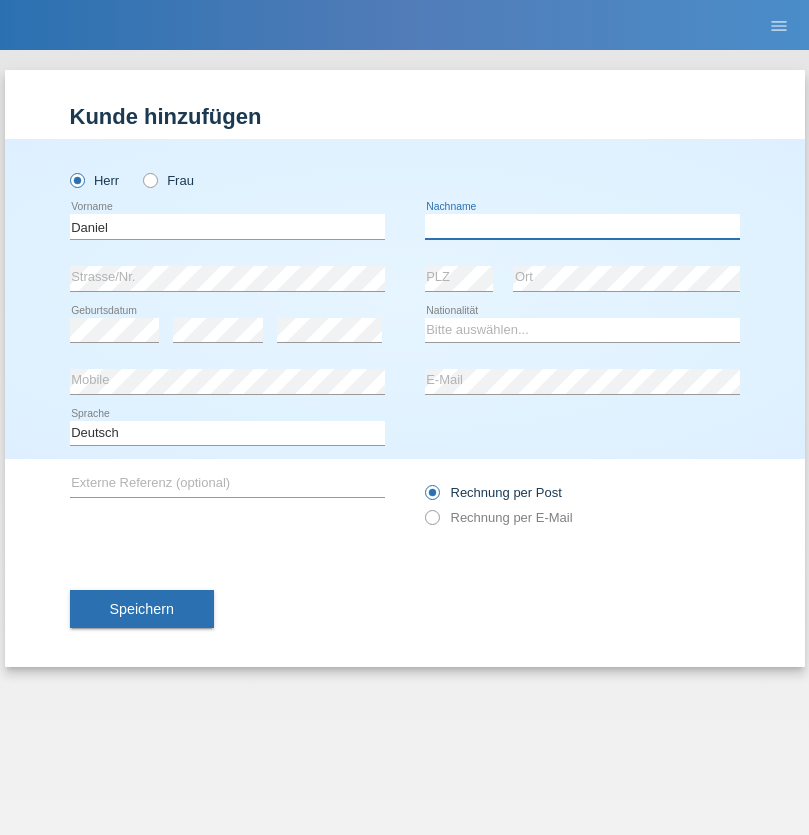 click at bounding box center [582, 226] 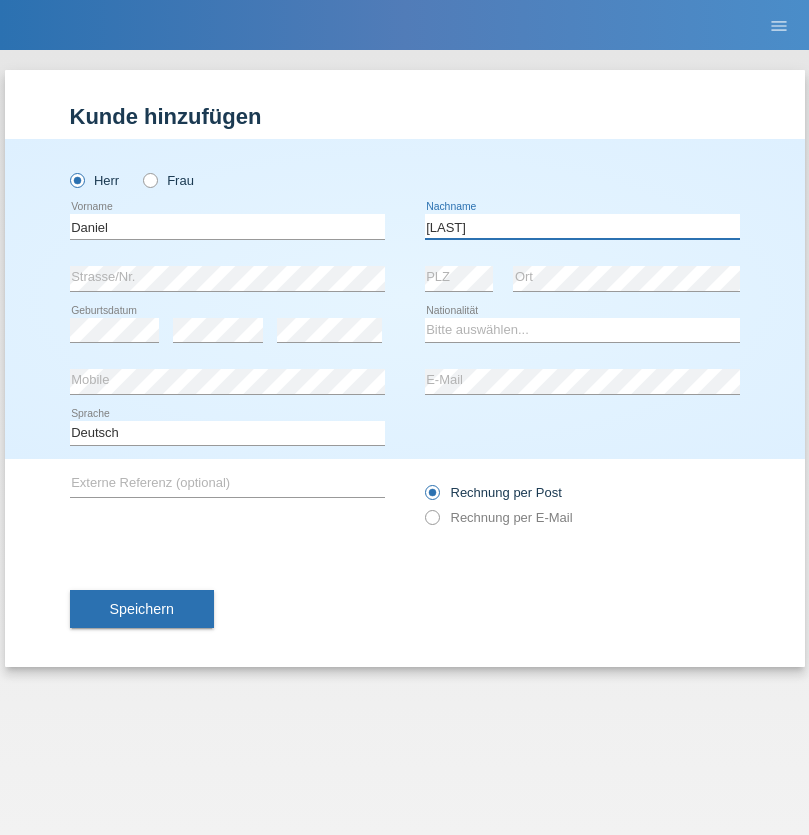type on "Falk" 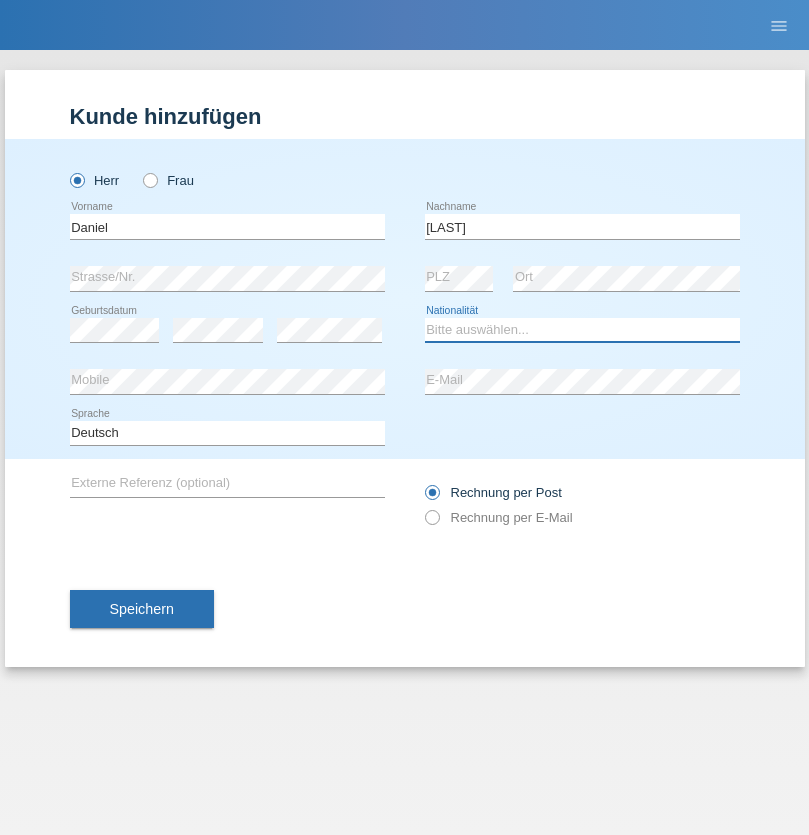 select on "CH" 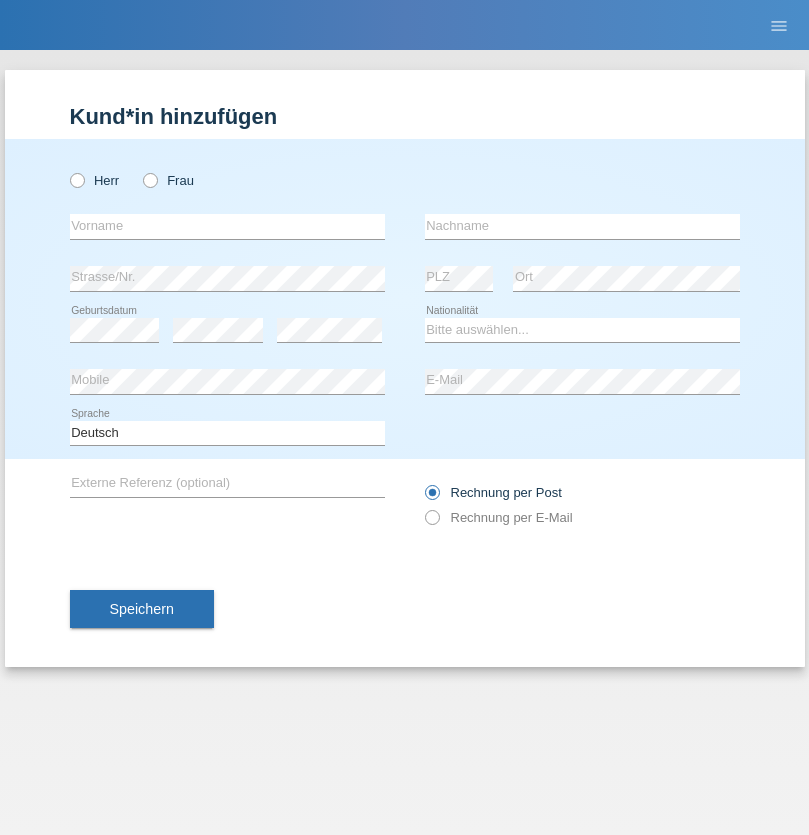 scroll, scrollTop: 0, scrollLeft: 0, axis: both 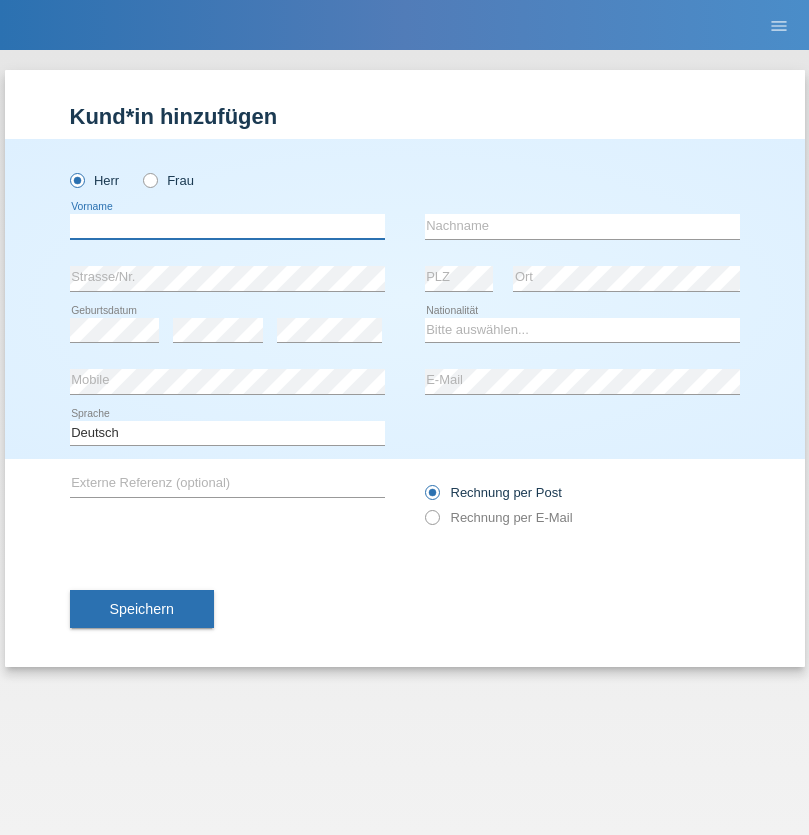 click at bounding box center [227, 226] 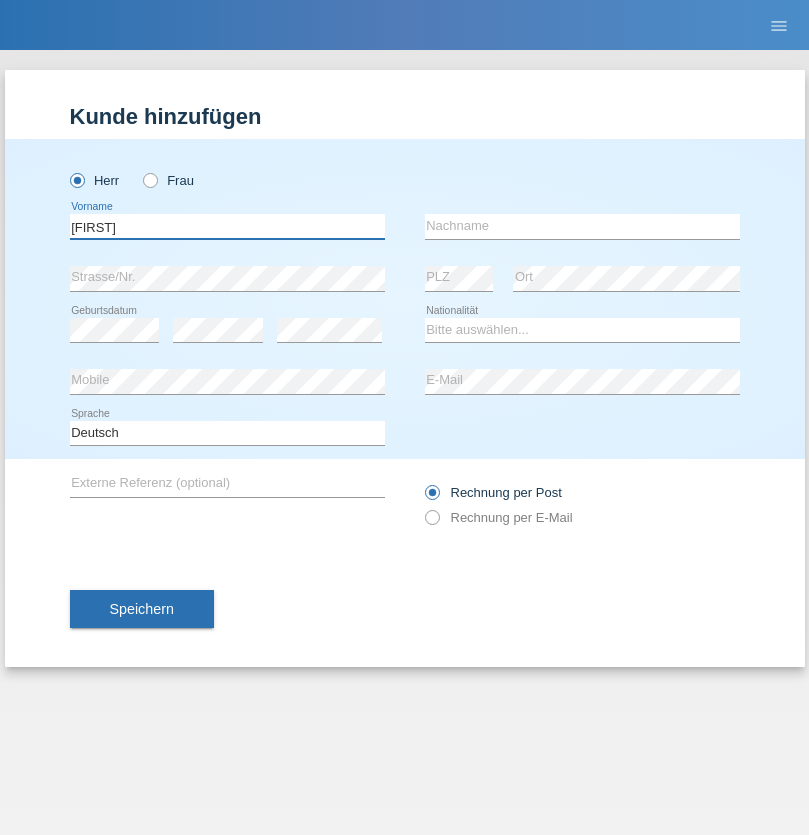 type on "Vincenzo" 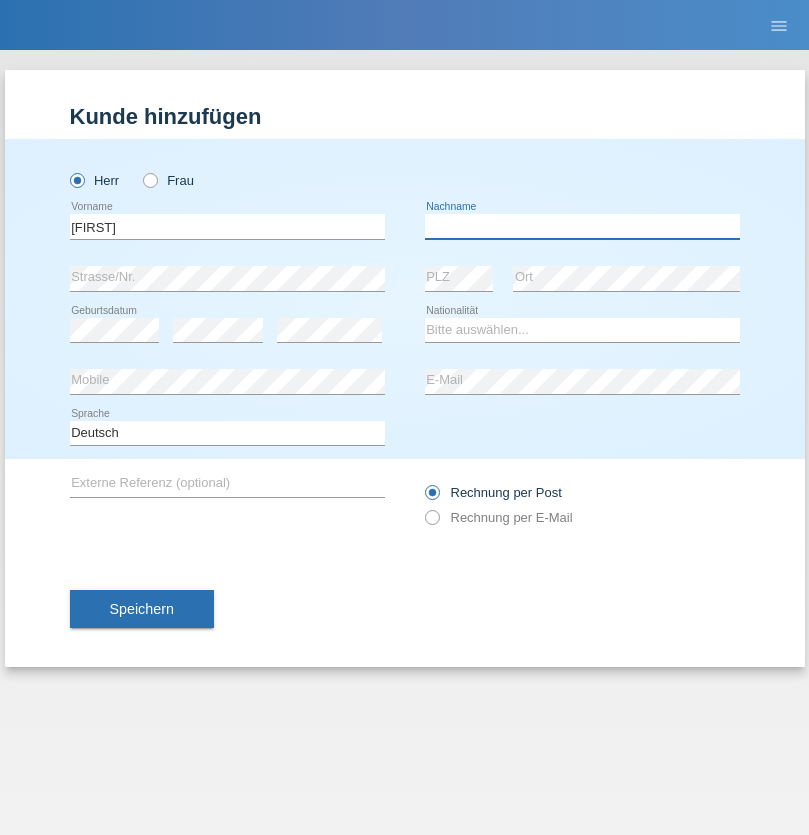 click at bounding box center [582, 226] 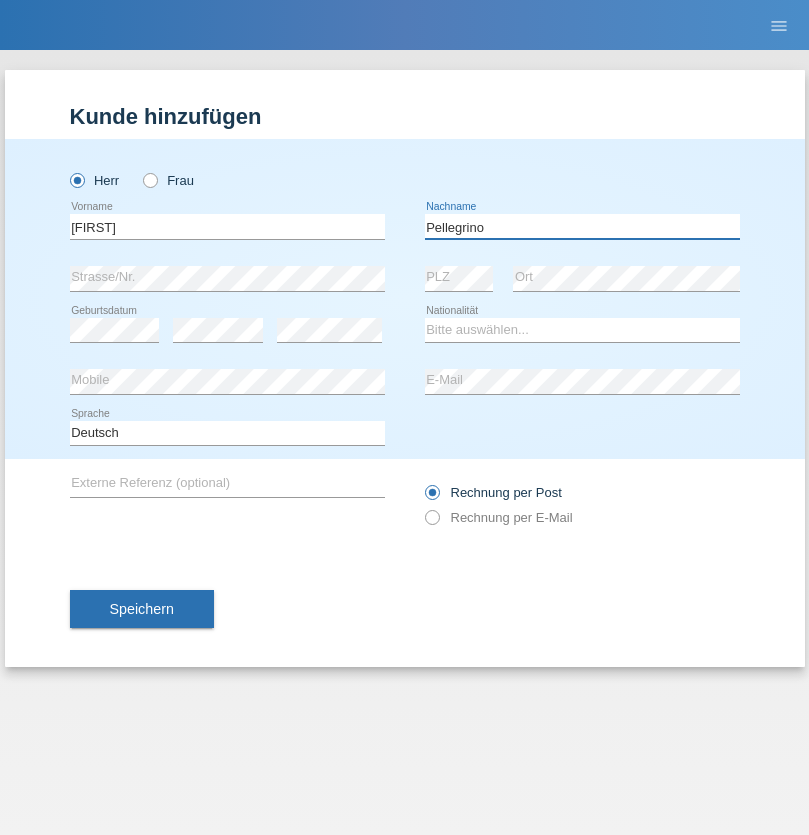 type on "Pellegrino" 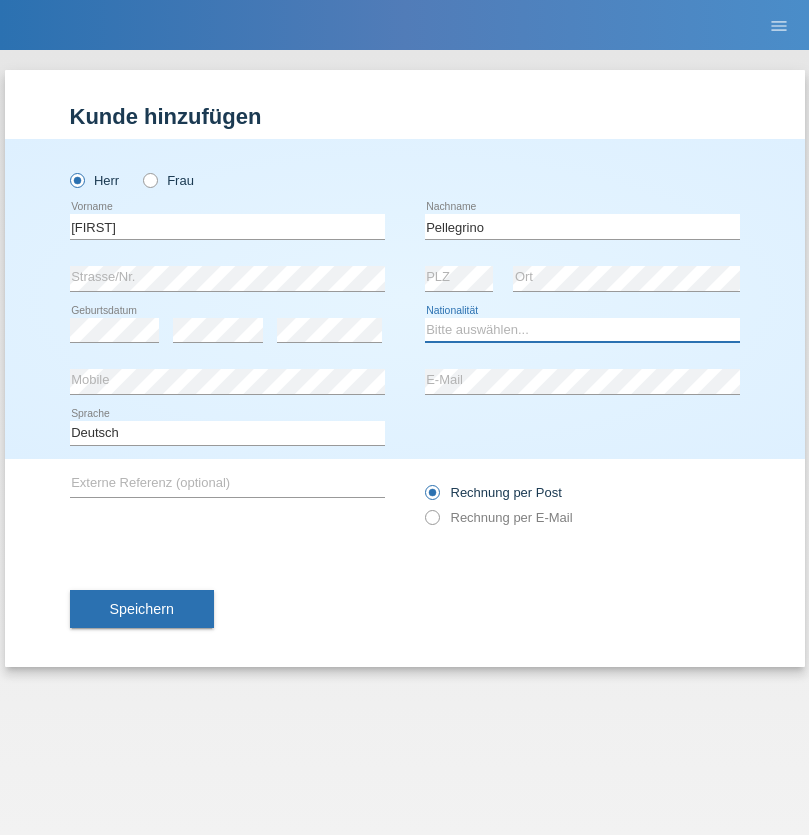 select on "IT" 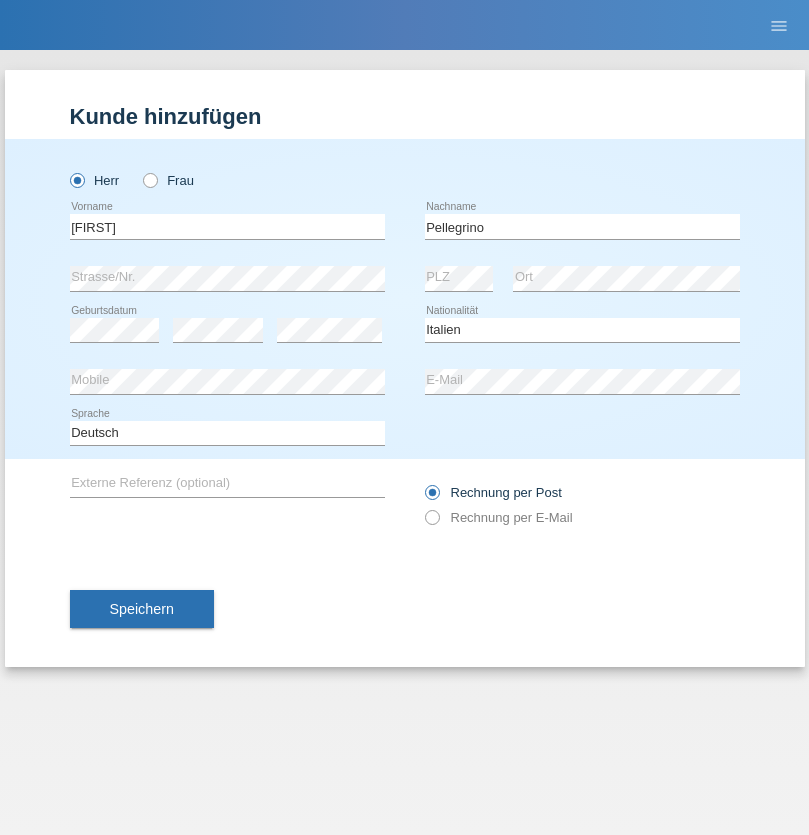 select on "C" 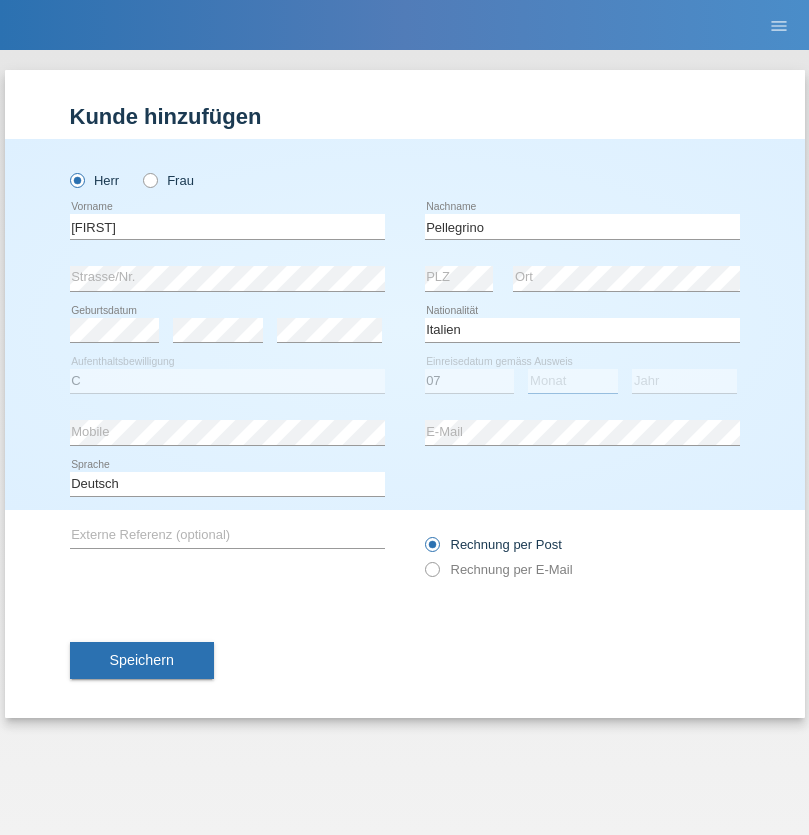 select on "07" 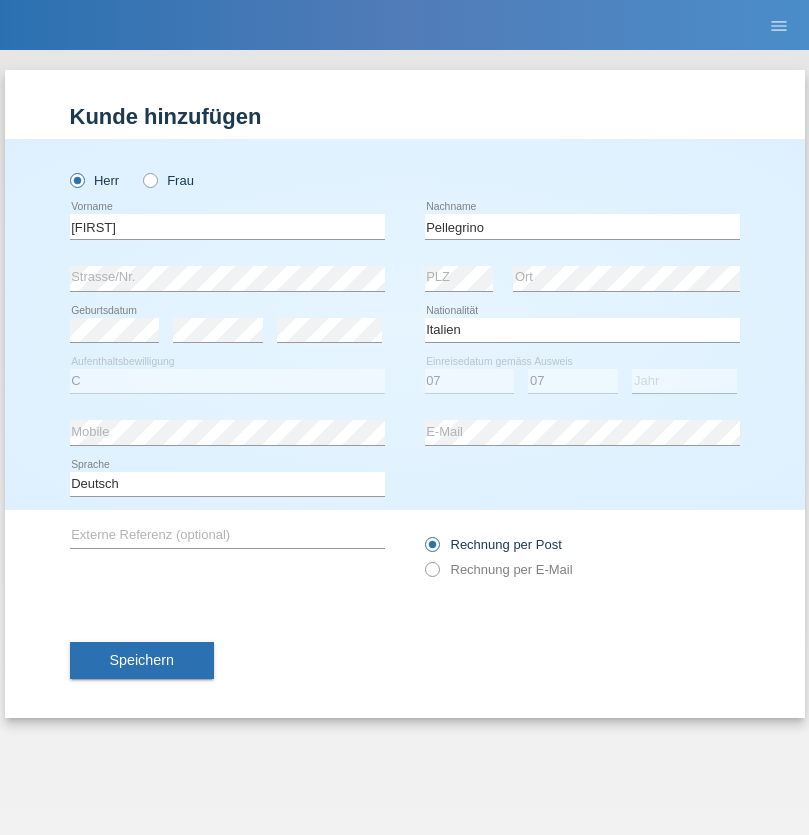 select on "2021" 